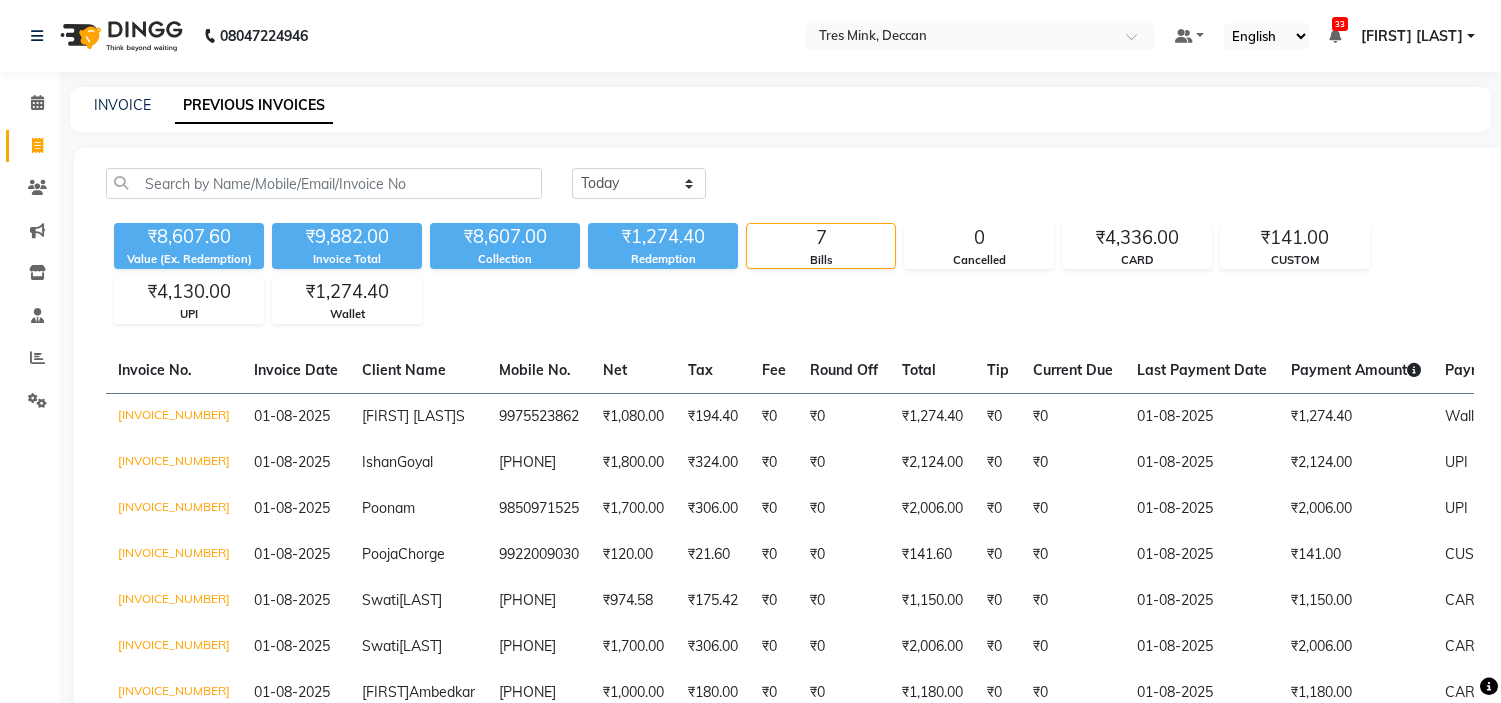scroll, scrollTop: 0, scrollLeft: 0, axis: both 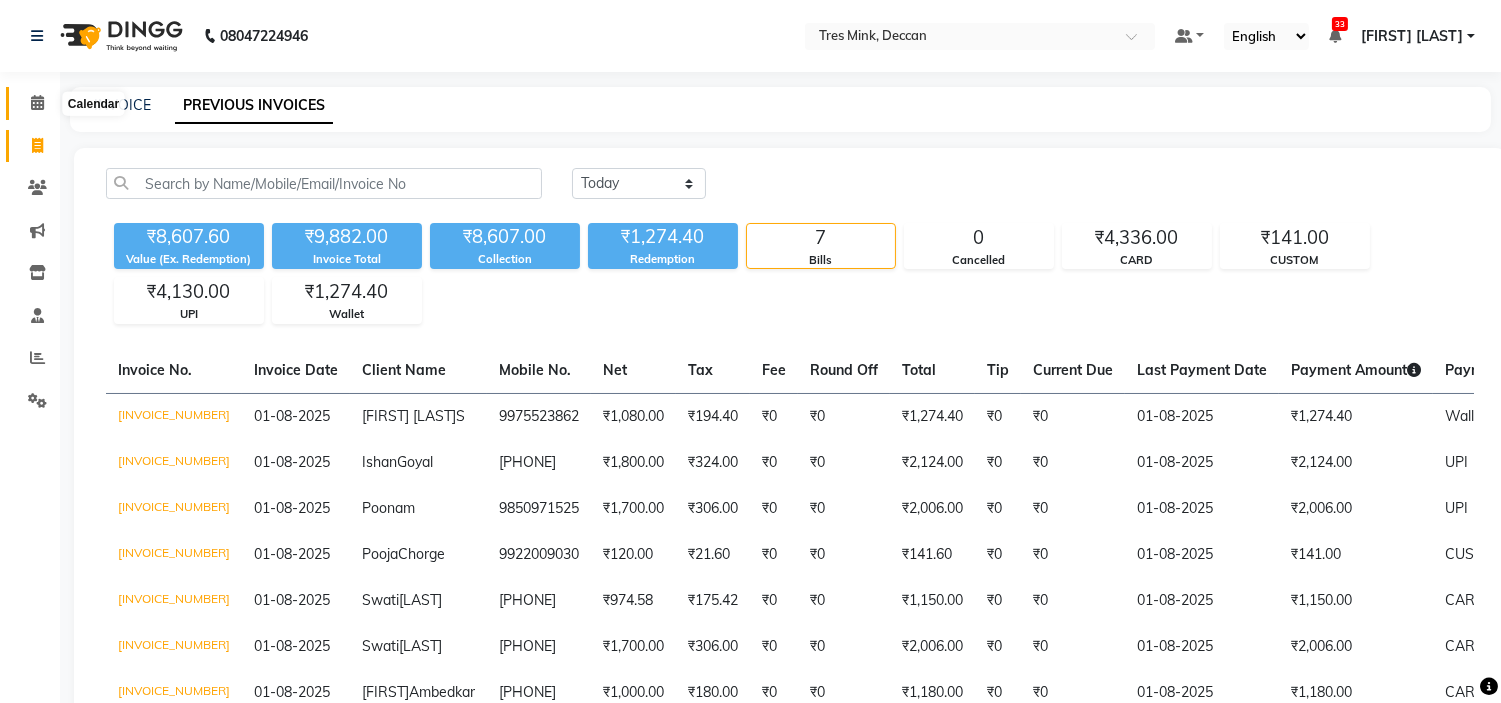 click 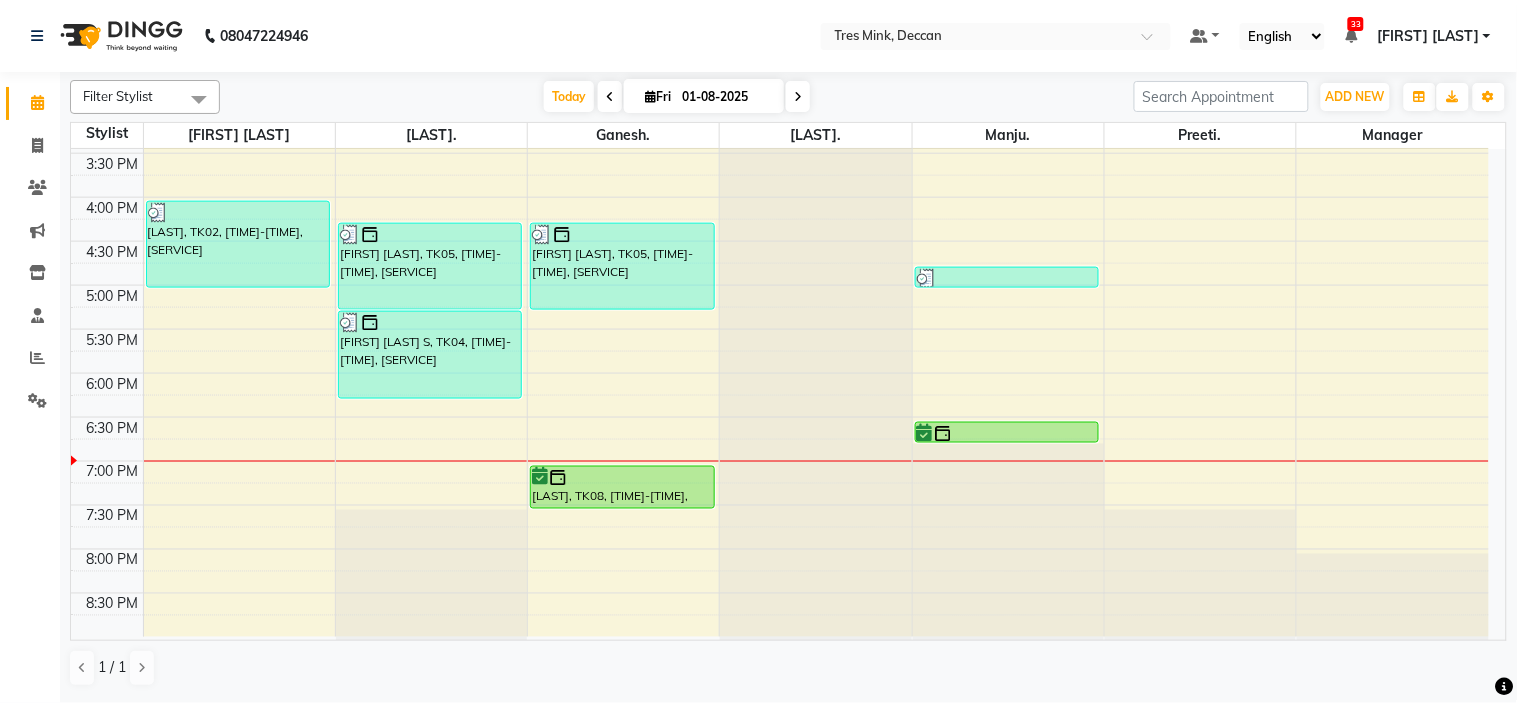scroll, scrollTop: 656, scrollLeft: 0, axis: vertical 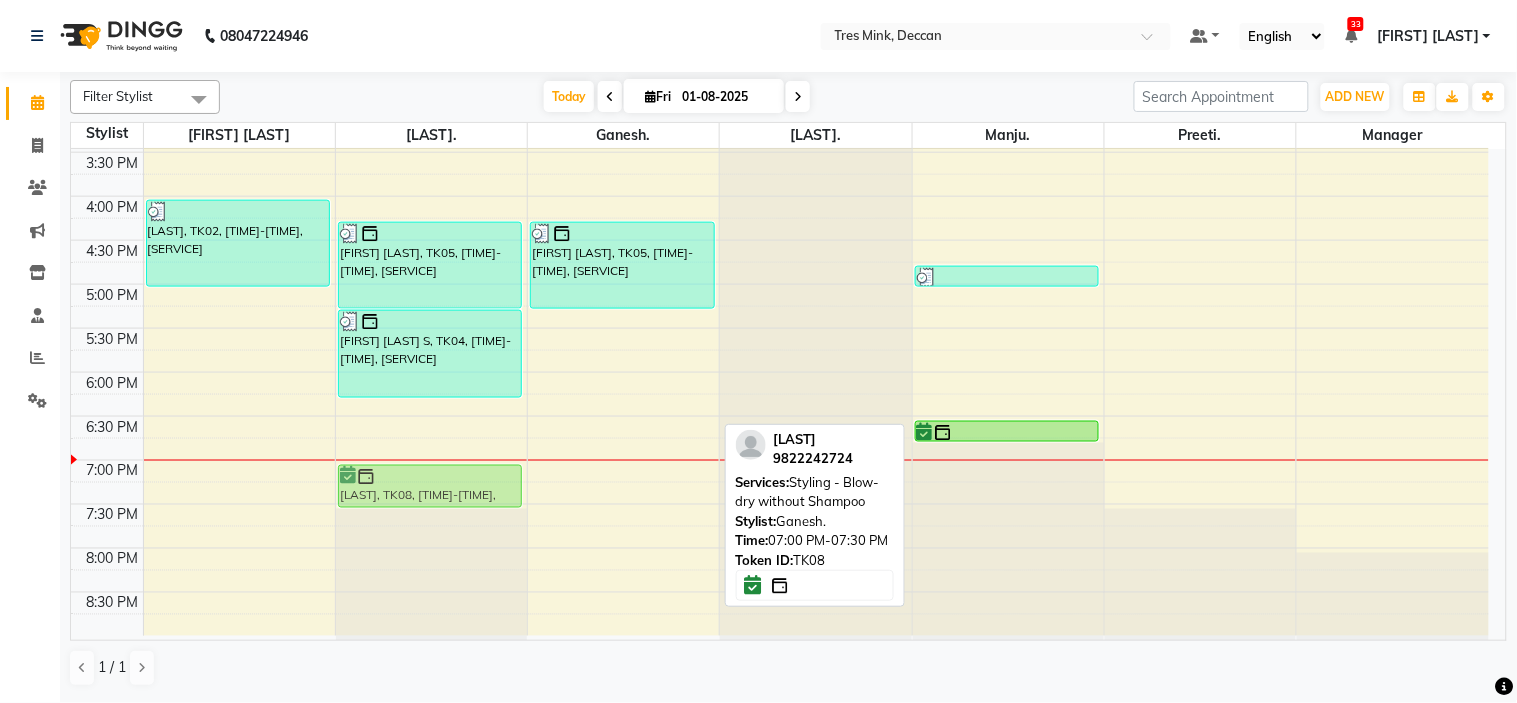 drag, startPoint x: 610, startPoint y: 471, endPoint x: 501, endPoint y: 473, distance: 109.01835 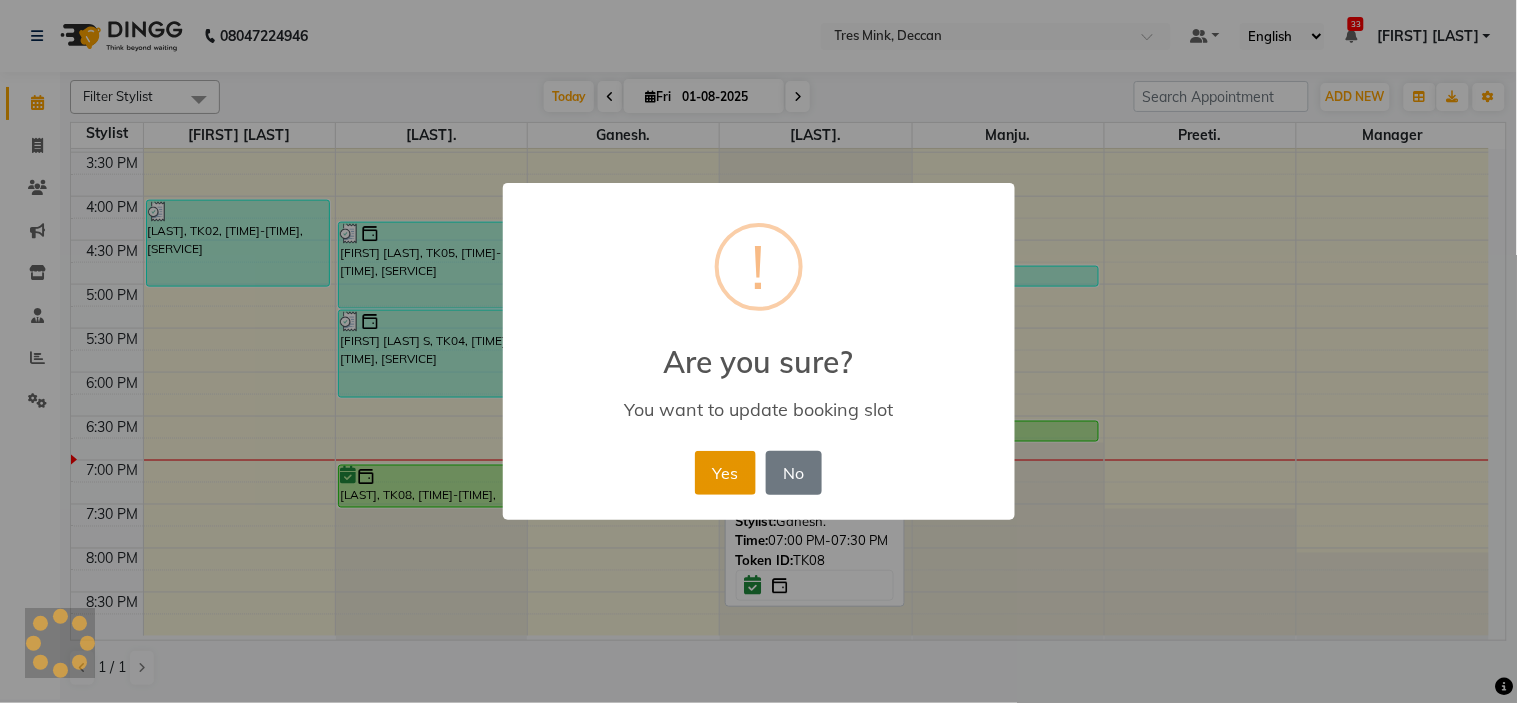 click on "Yes" at bounding box center [725, 473] 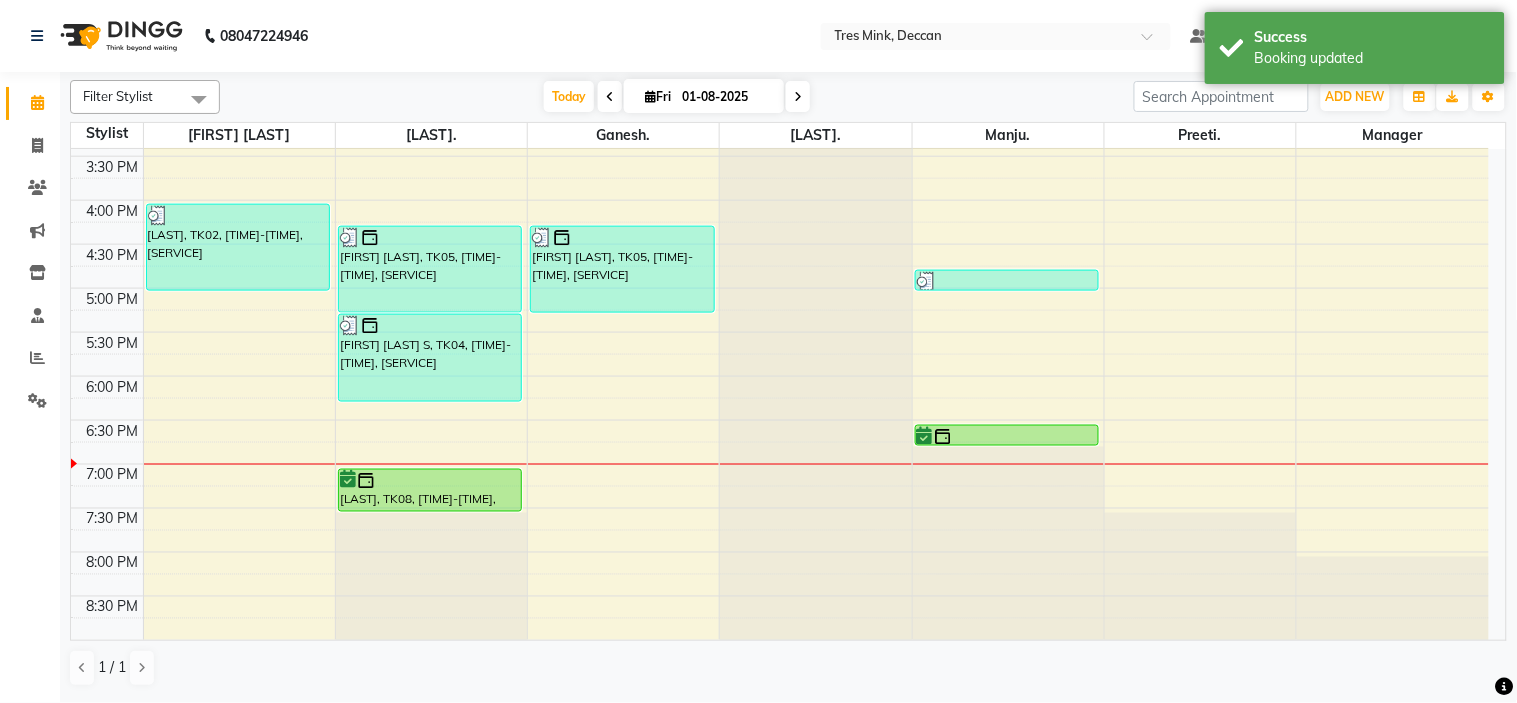 scroll, scrollTop: 656, scrollLeft: 0, axis: vertical 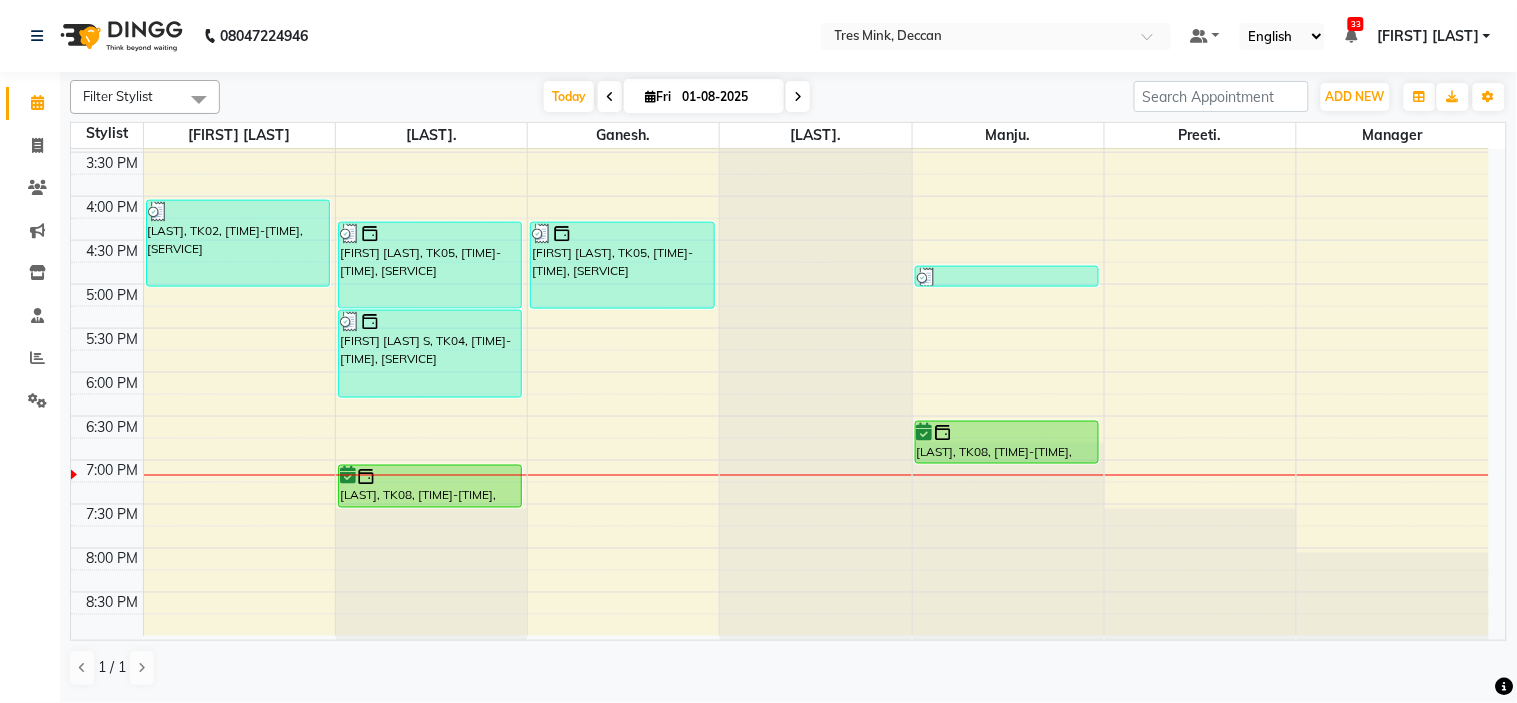 click on "DEEP CLINING      [LAST], TK07, [TIME]-[TIME], [SERVICE]     [LAST], TK08, [TIME]-[TIME], [SERVICE]     [LAST], TK08, [TIME]-[TIME], [SERVICE]" at bounding box center (1008, 64) 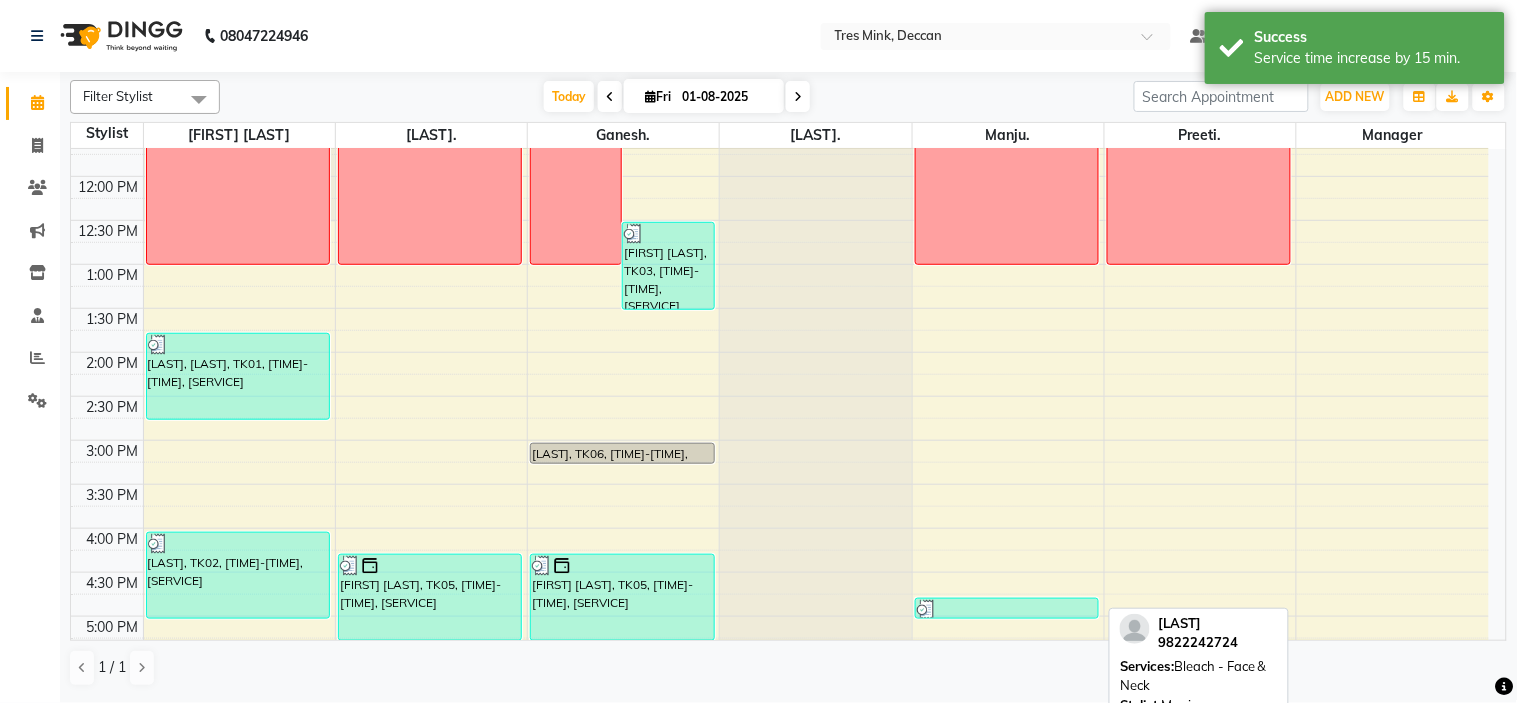scroll, scrollTop: 656, scrollLeft: 0, axis: vertical 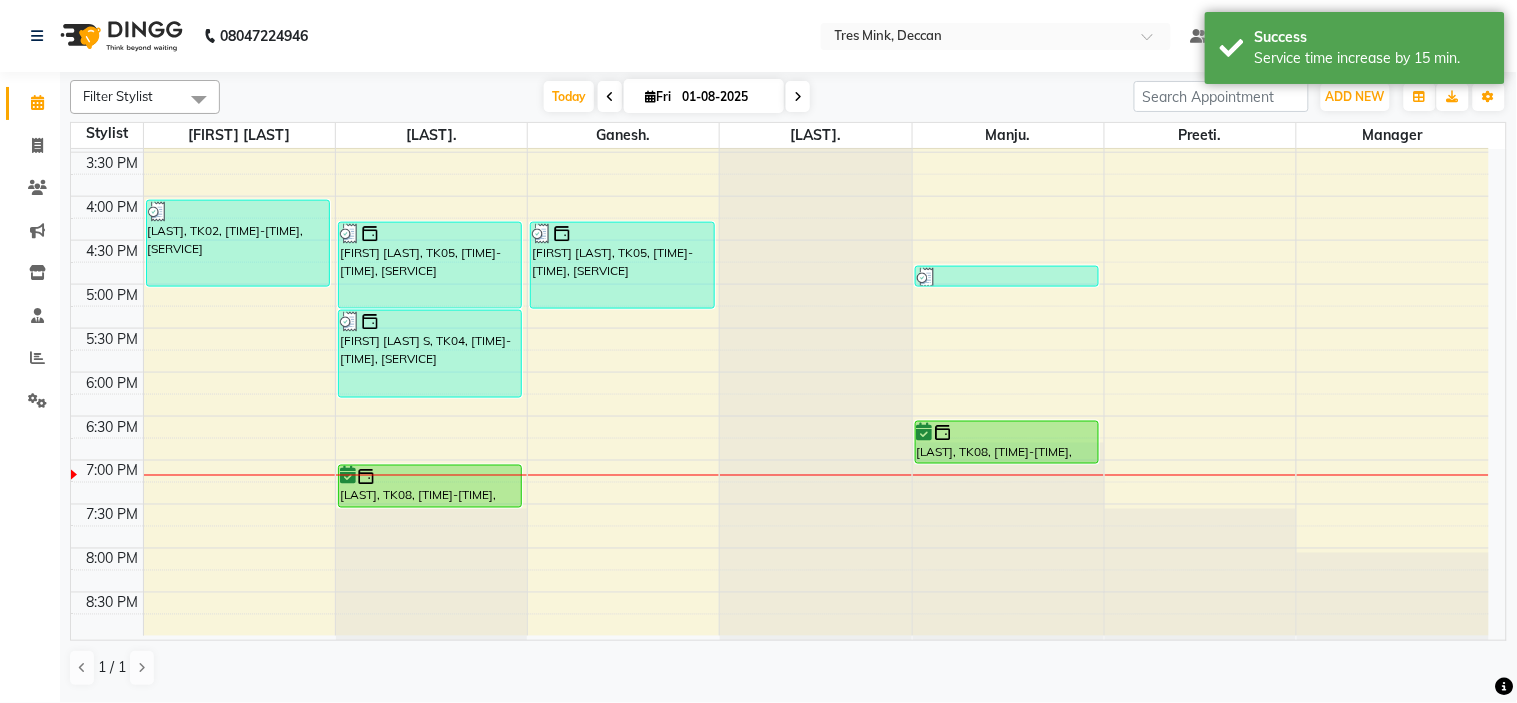click at bounding box center [798, 97] 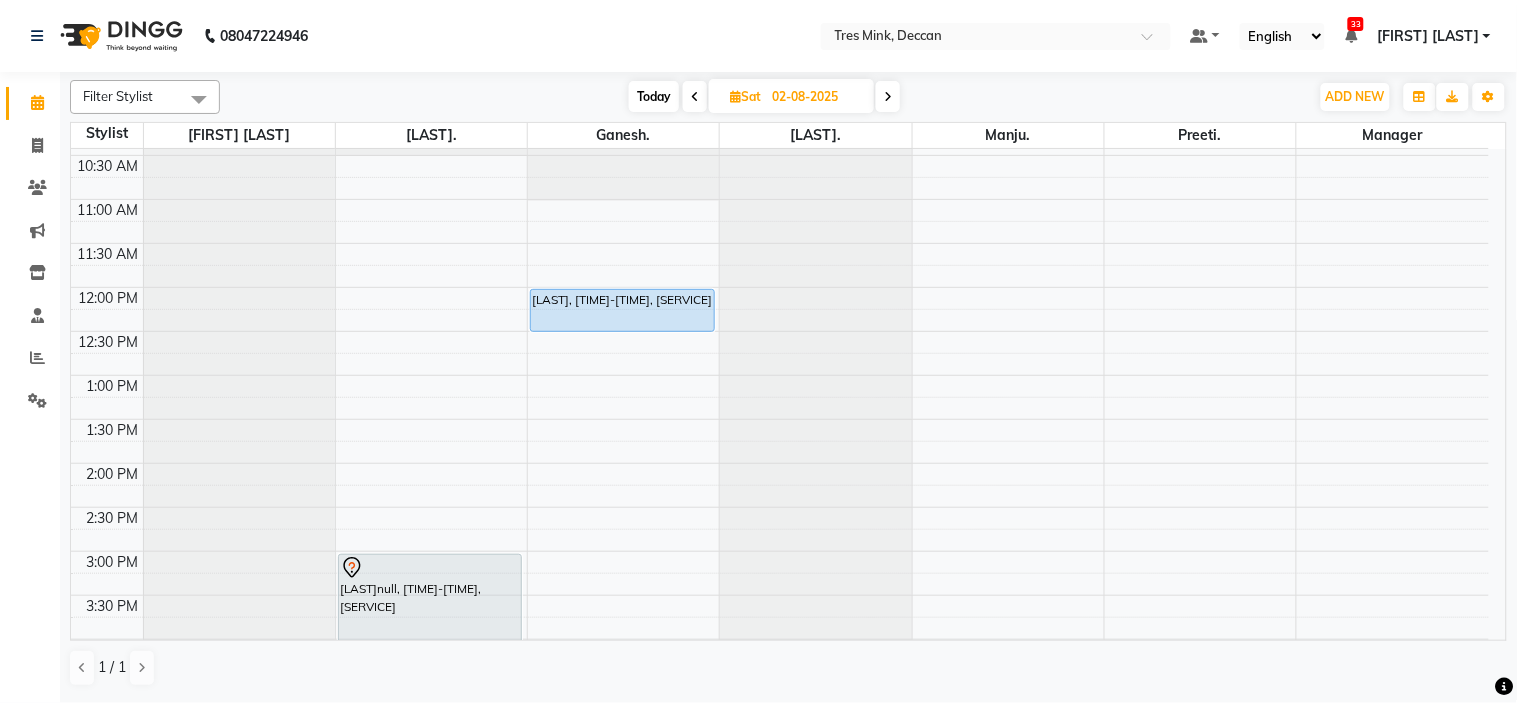 scroll, scrollTop: 102, scrollLeft: 0, axis: vertical 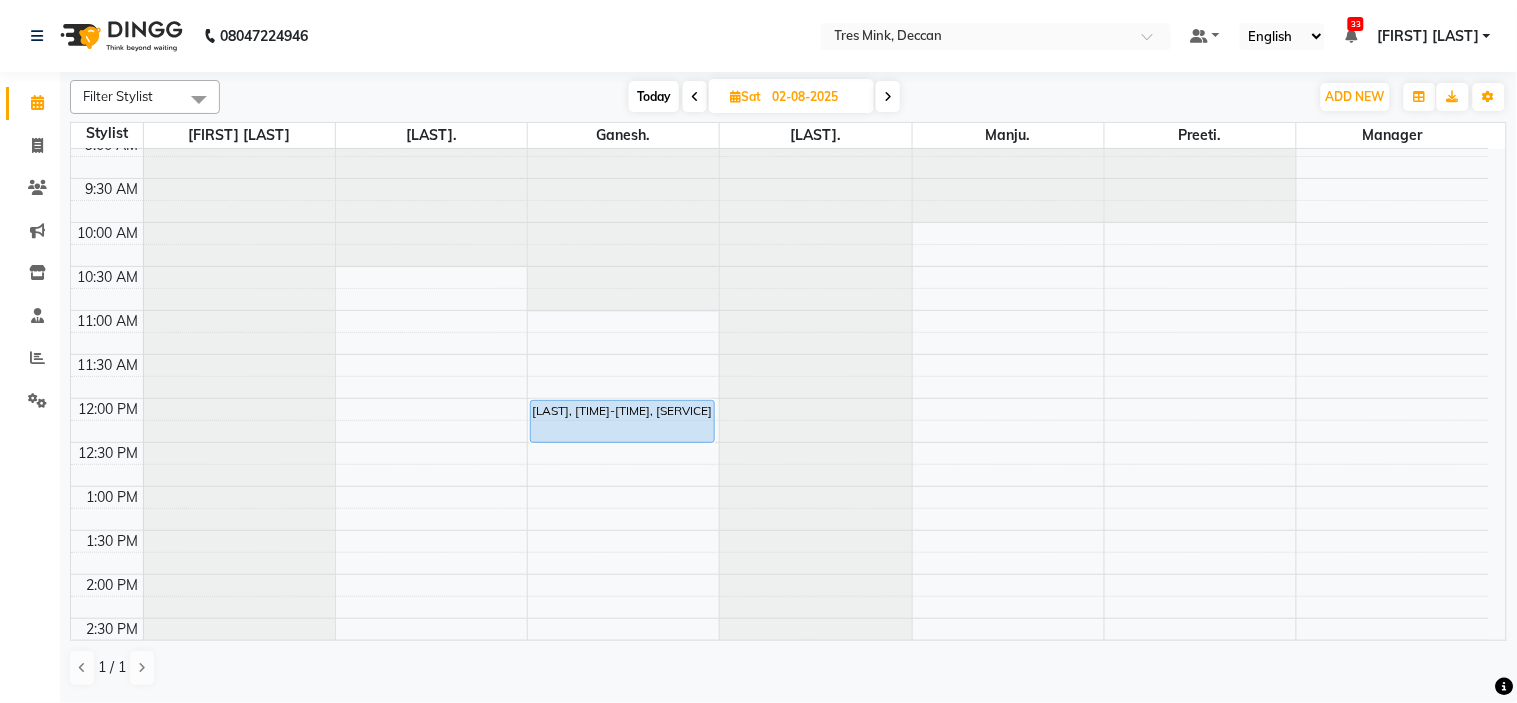 click at bounding box center [888, 97] 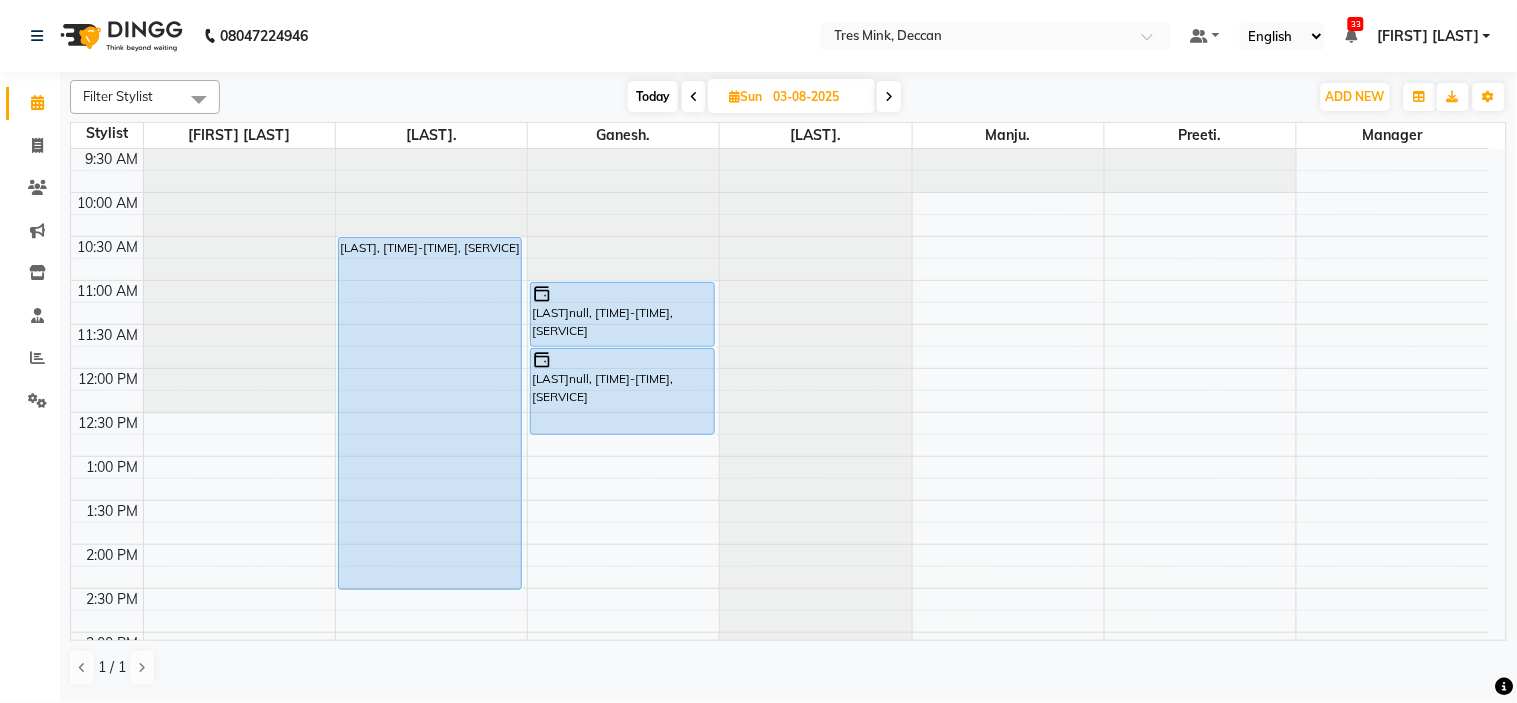 scroll, scrollTop: 0, scrollLeft: 0, axis: both 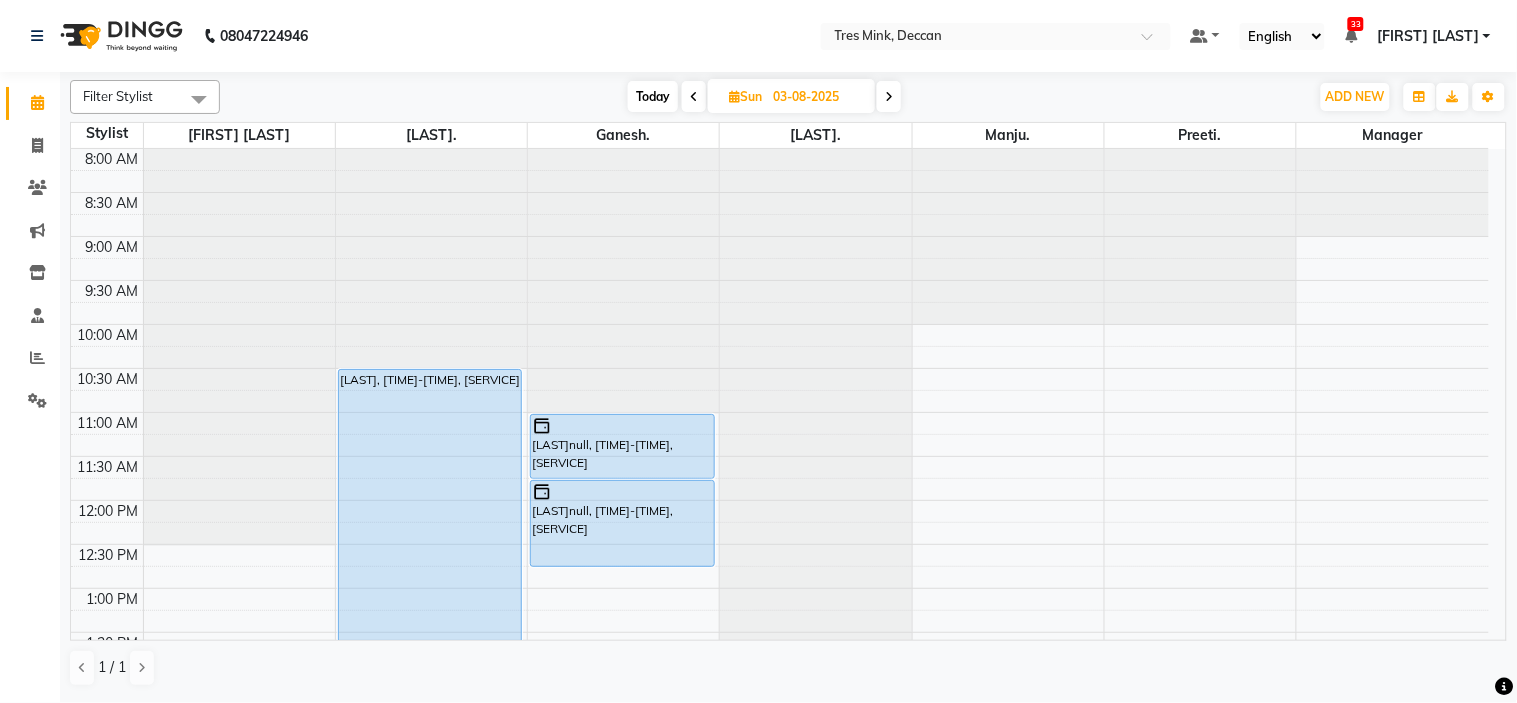 click at bounding box center [694, 97] 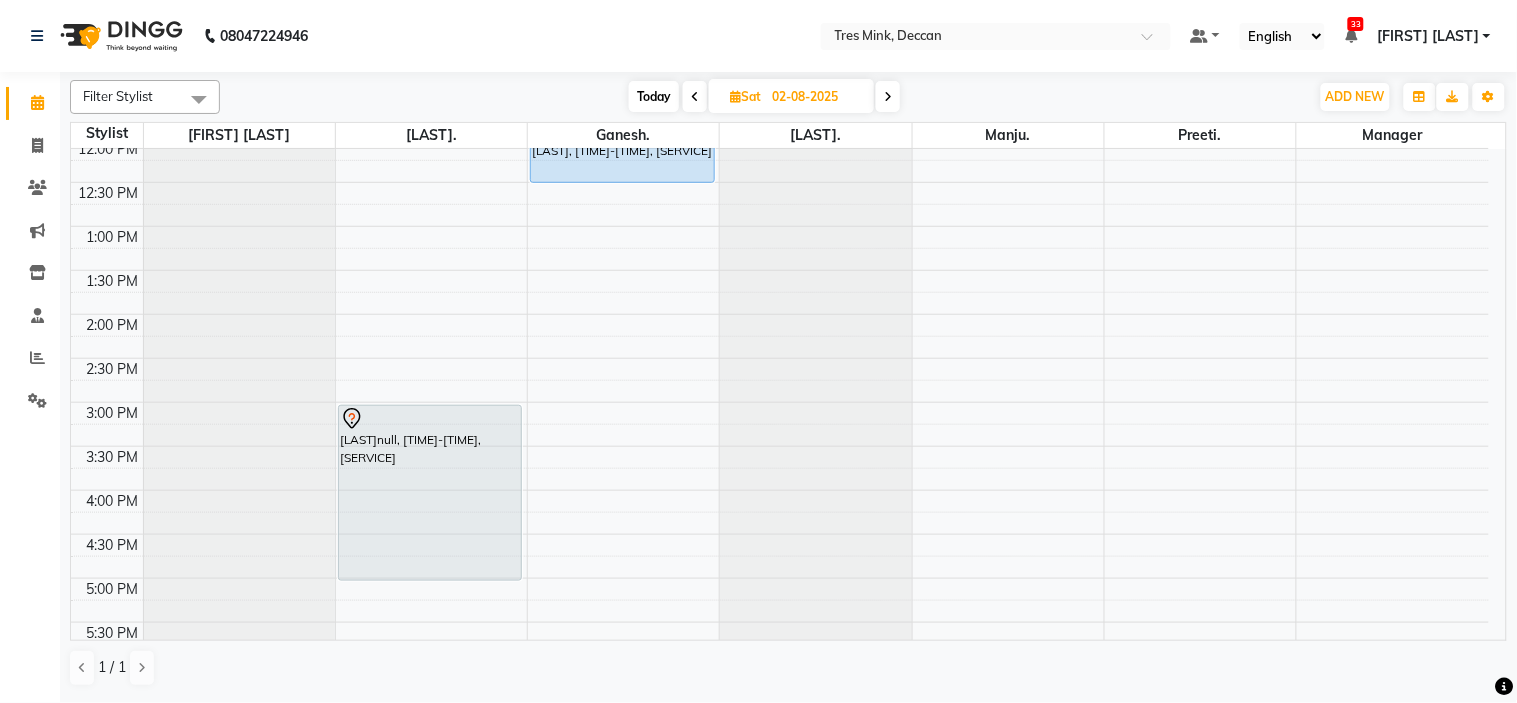 scroll, scrollTop: 323, scrollLeft: 0, axis: vertical 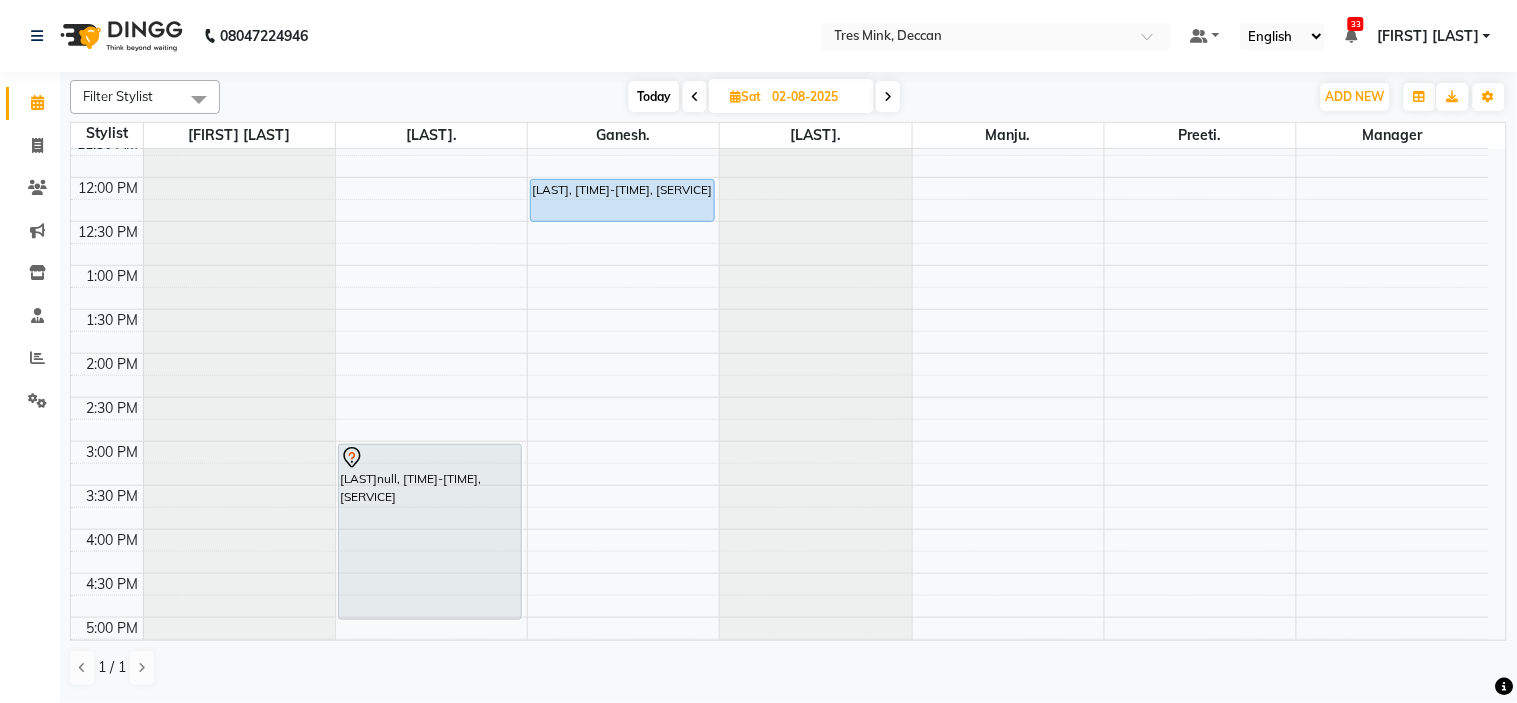click at bounding box center [888, 96] 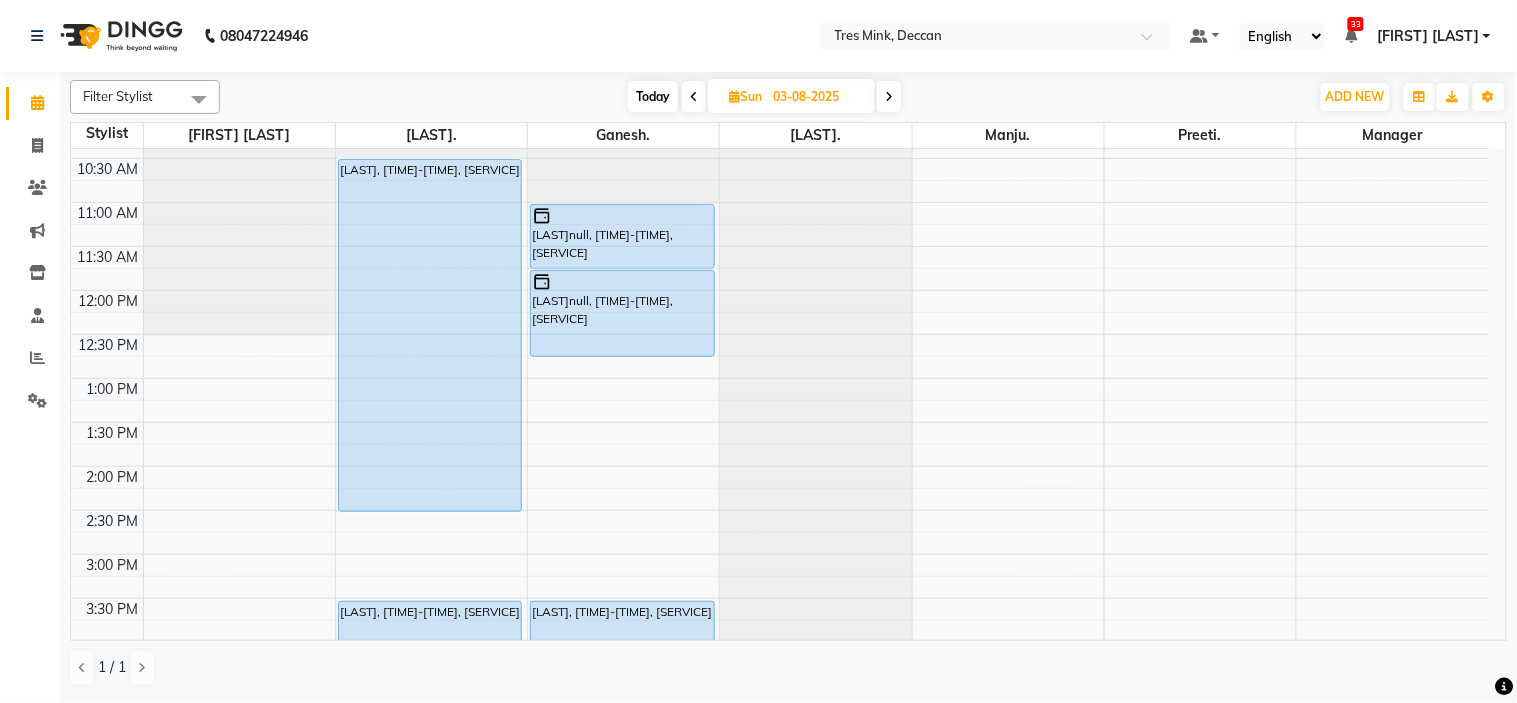 scroll, scrollTop: 656, scrollLeft: 0, axis: vertical 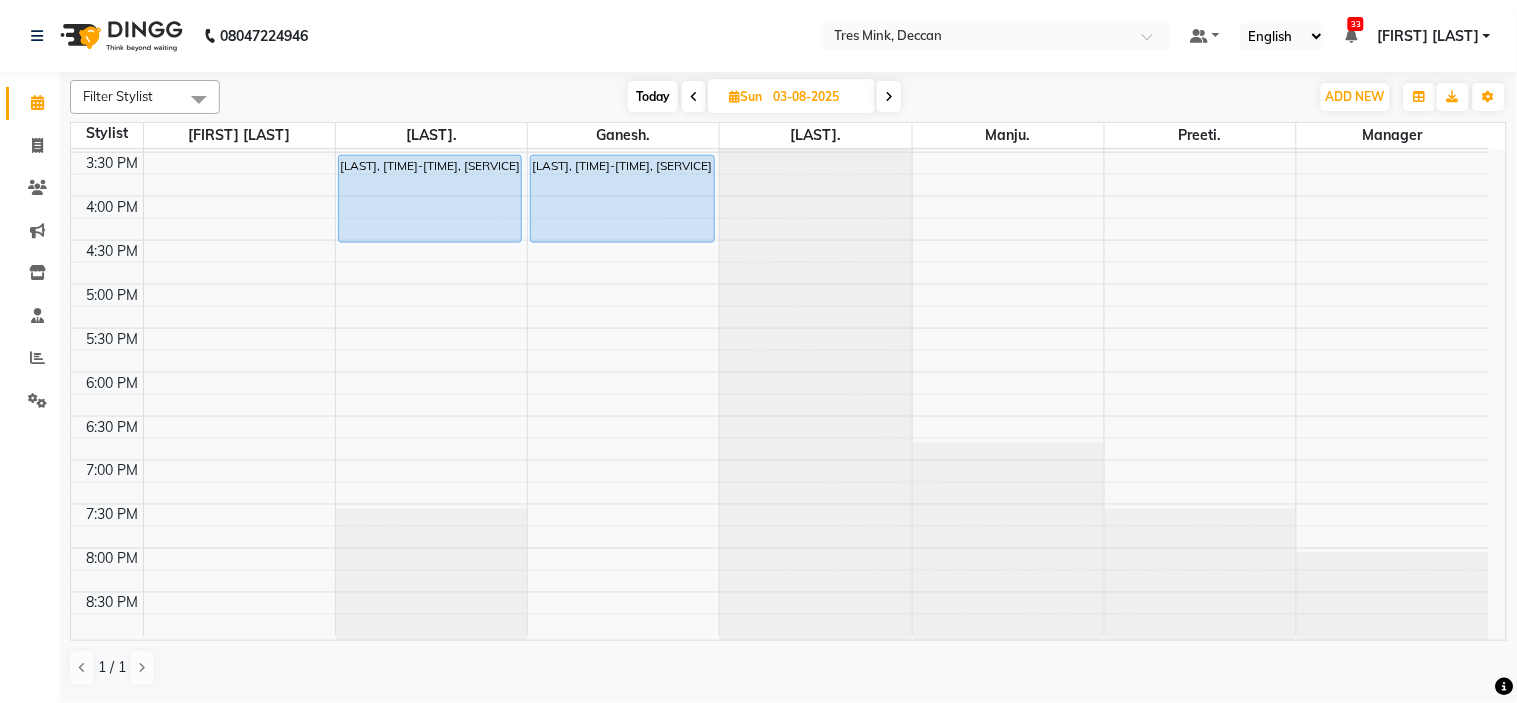 click at bounding box center [889, 97] 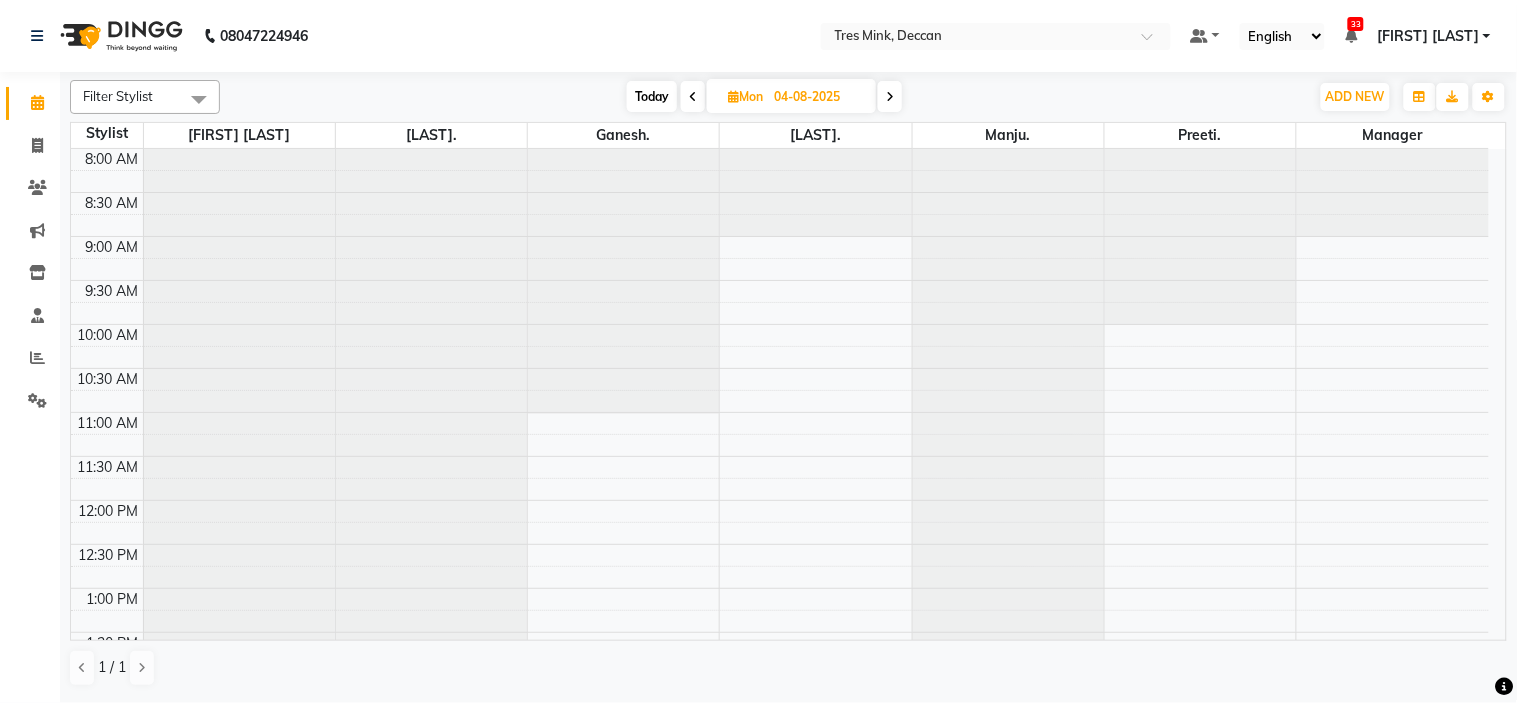 scroll, scrollTop: 656, scrollLeft: 0, axis: vertical 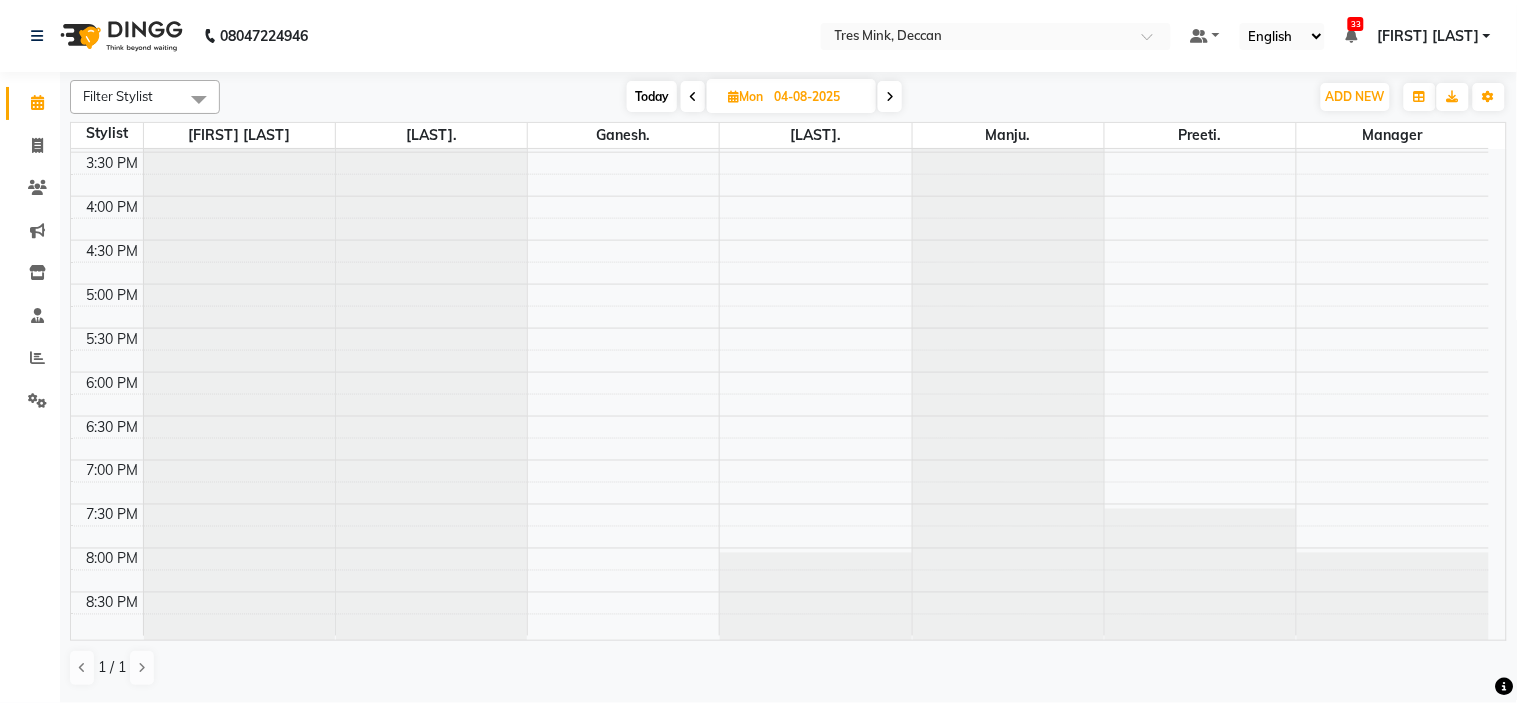 click at bounding box center [890, 97] 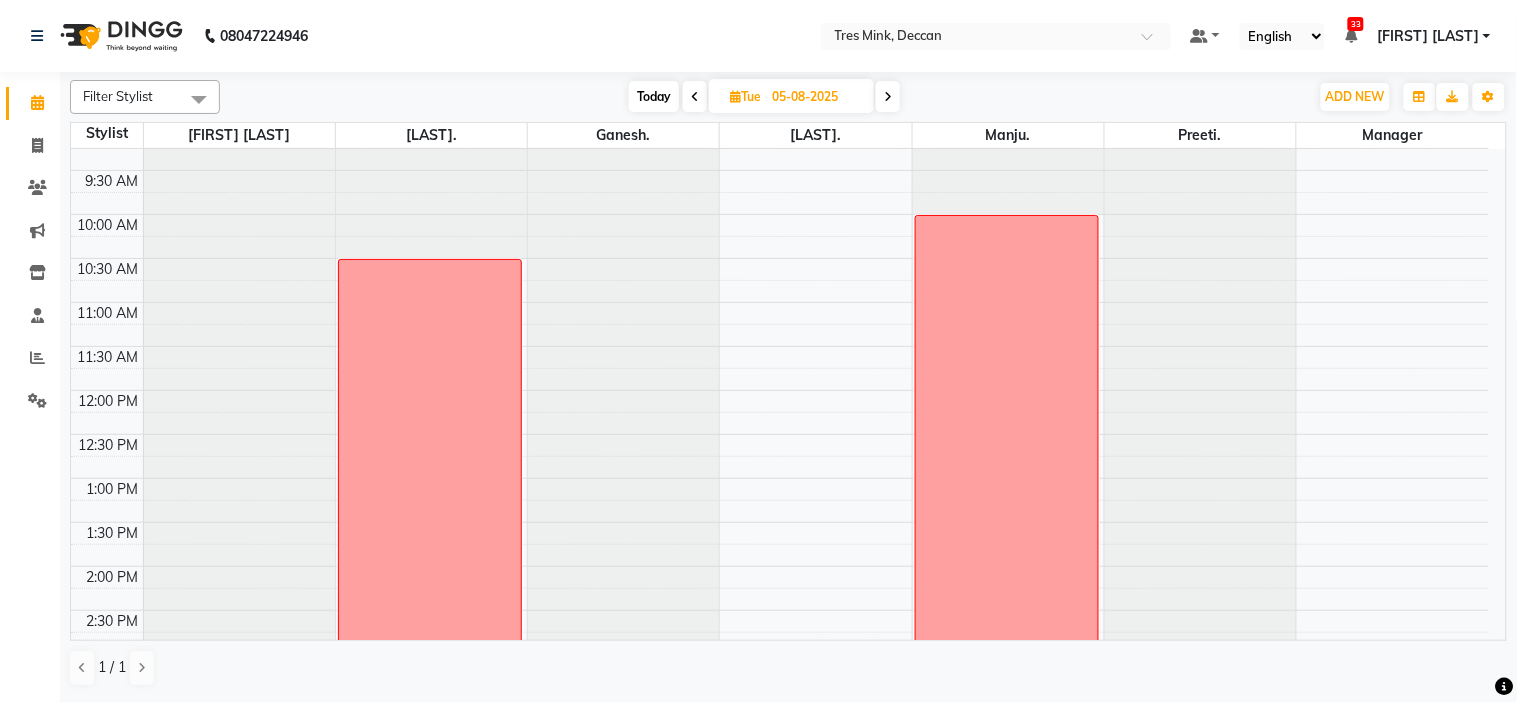 scroll, scrollTop: 102, scrollLeft: 0, axis: vertical 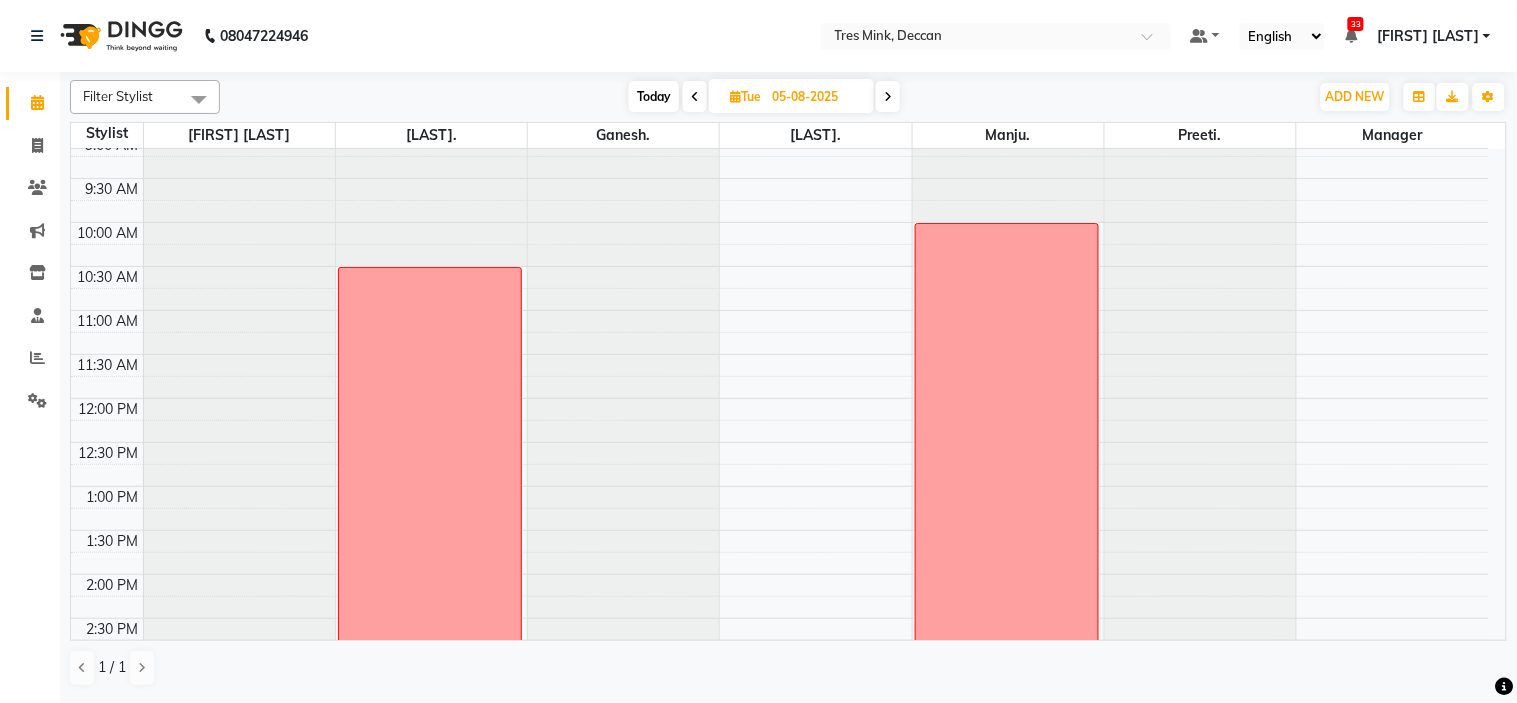 click at bounding box center [888, 97] 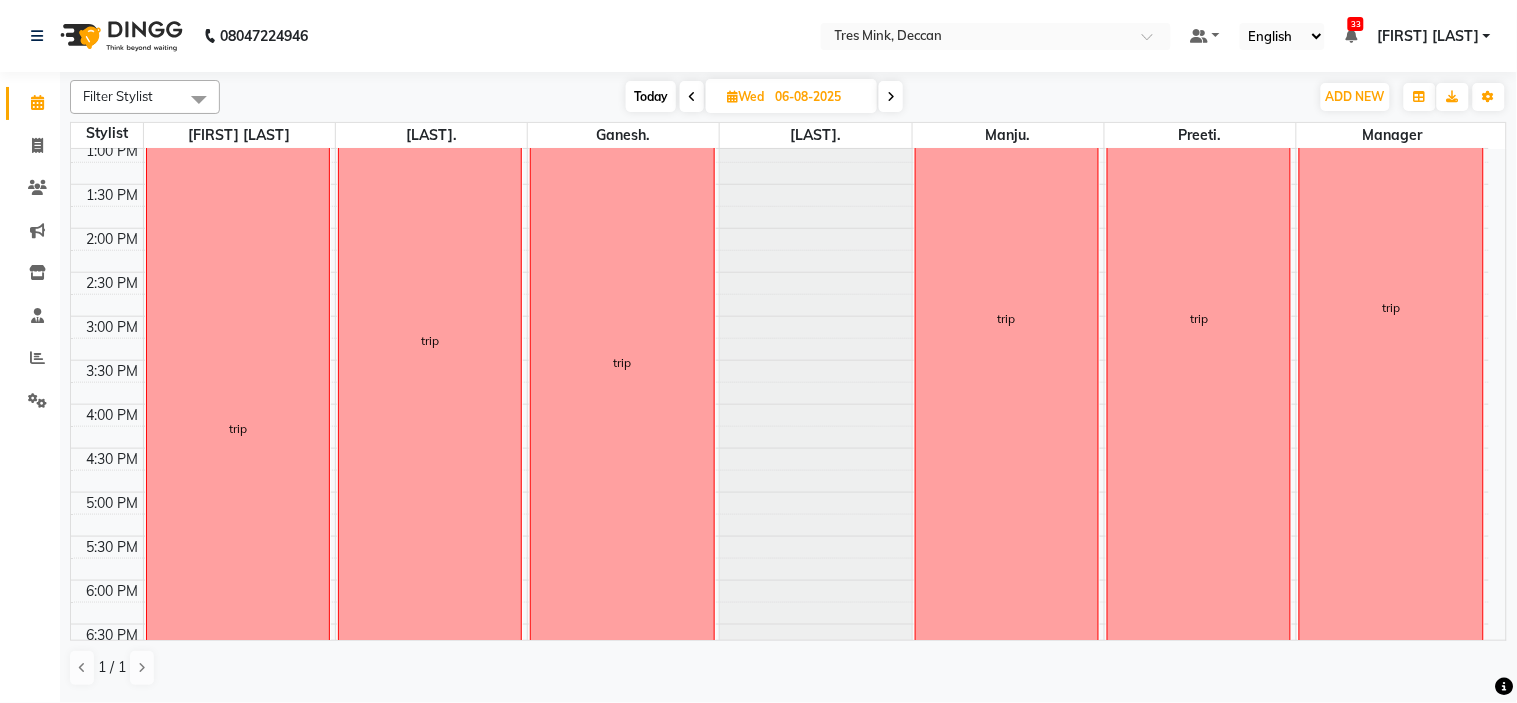 scroll, scrollTop: 101, scrollLeft: 0, axis: vertical 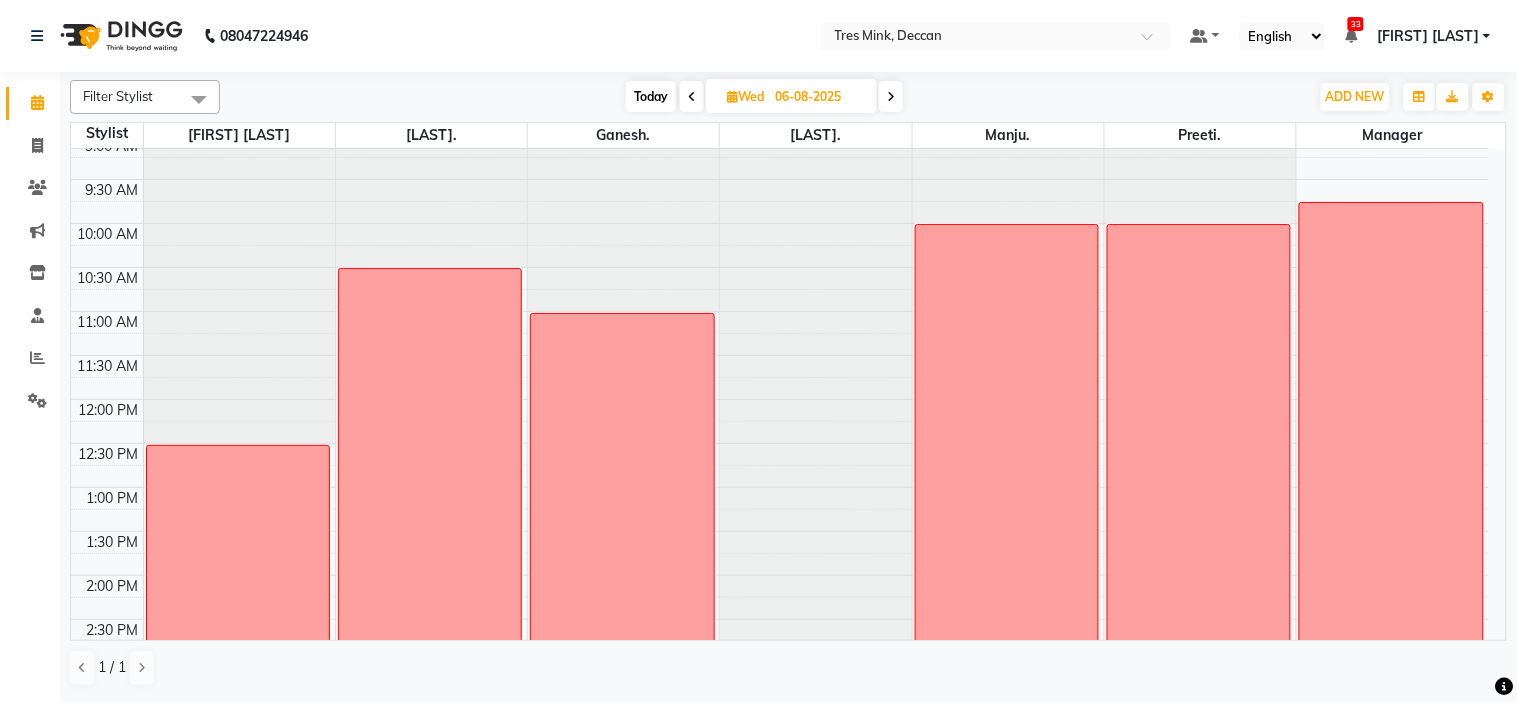 click at bounding box center (891, 96) 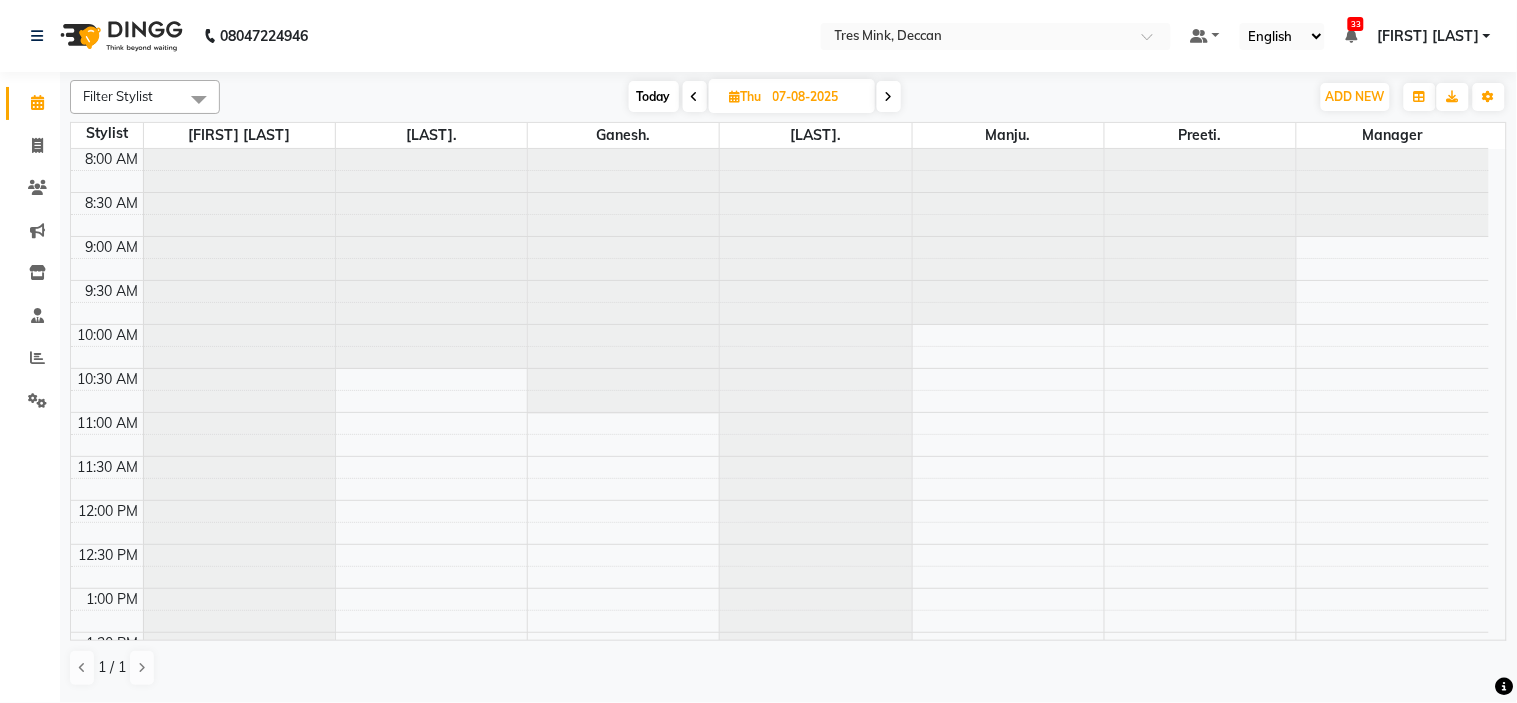 scroll, scrollTop: 656, scrollLeft: 0, axis: vertical 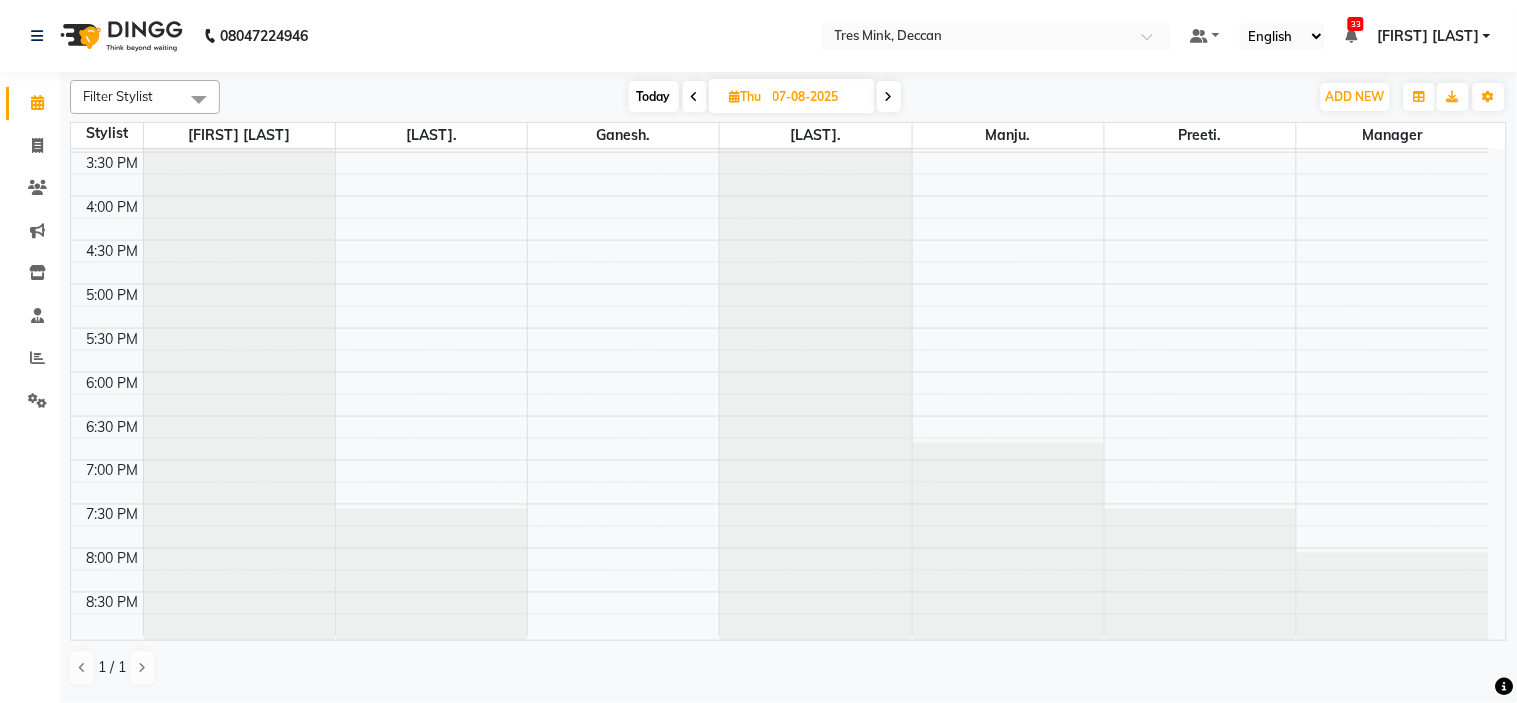 click on "Today" at bounding box center [654, 96] 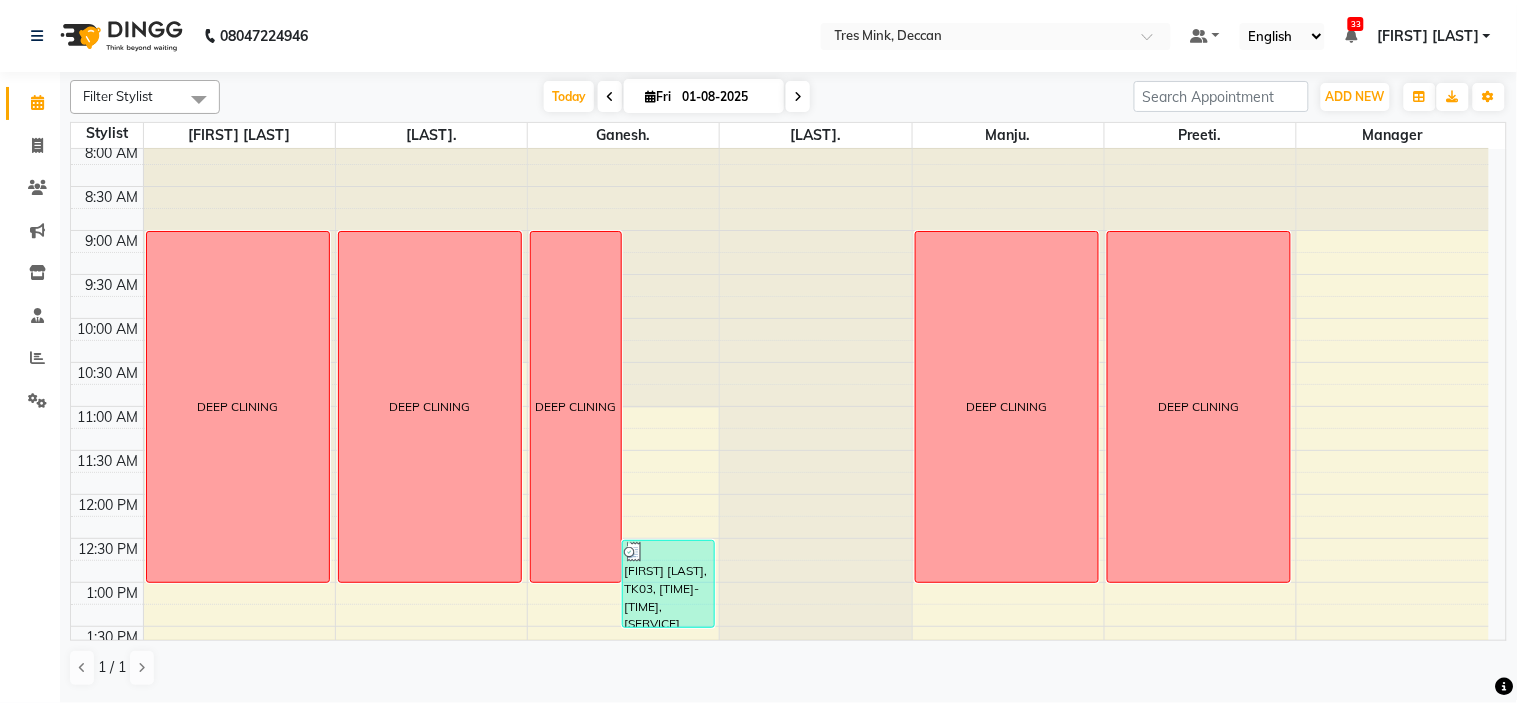scroll, scrollTop: 0, scrollLeft: 0, axis: both 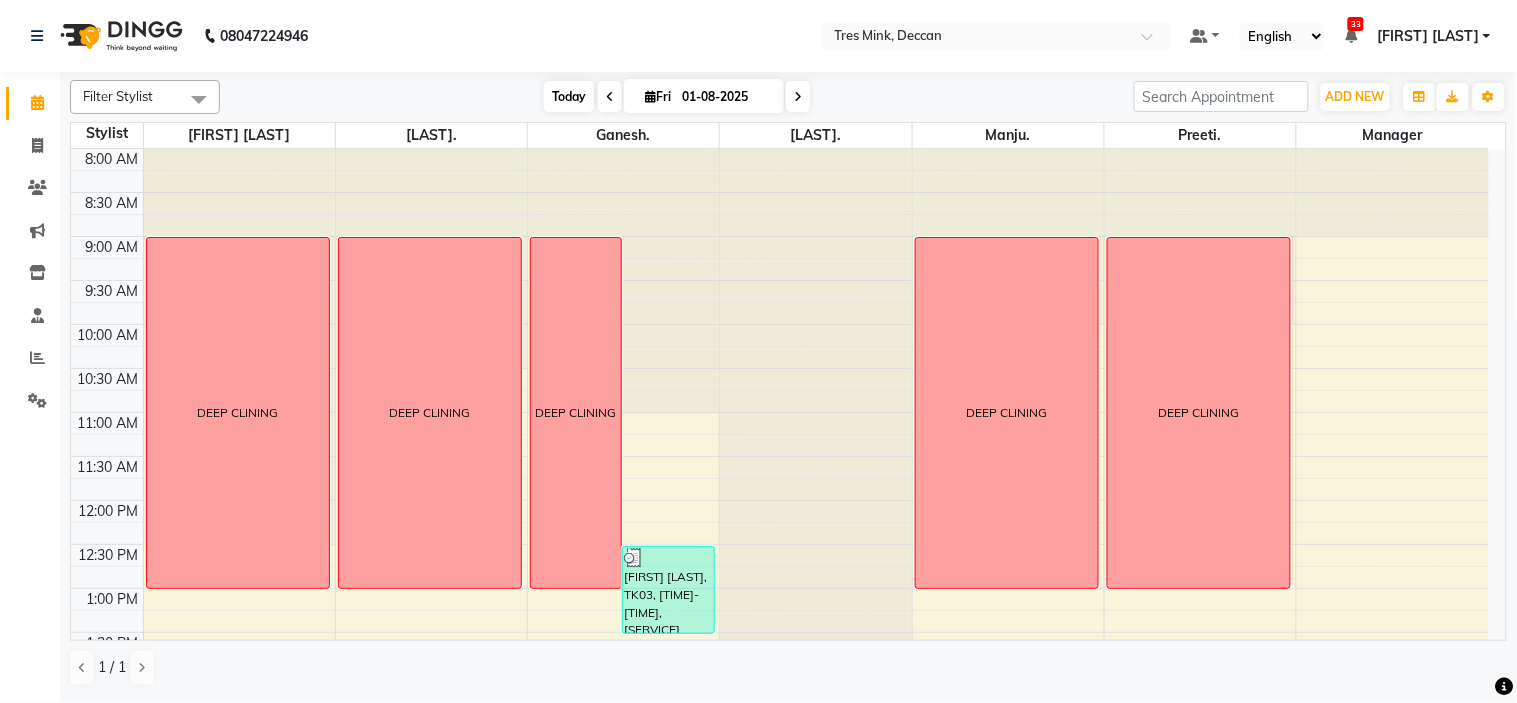click on "Today" at bounding box center [569, 96] 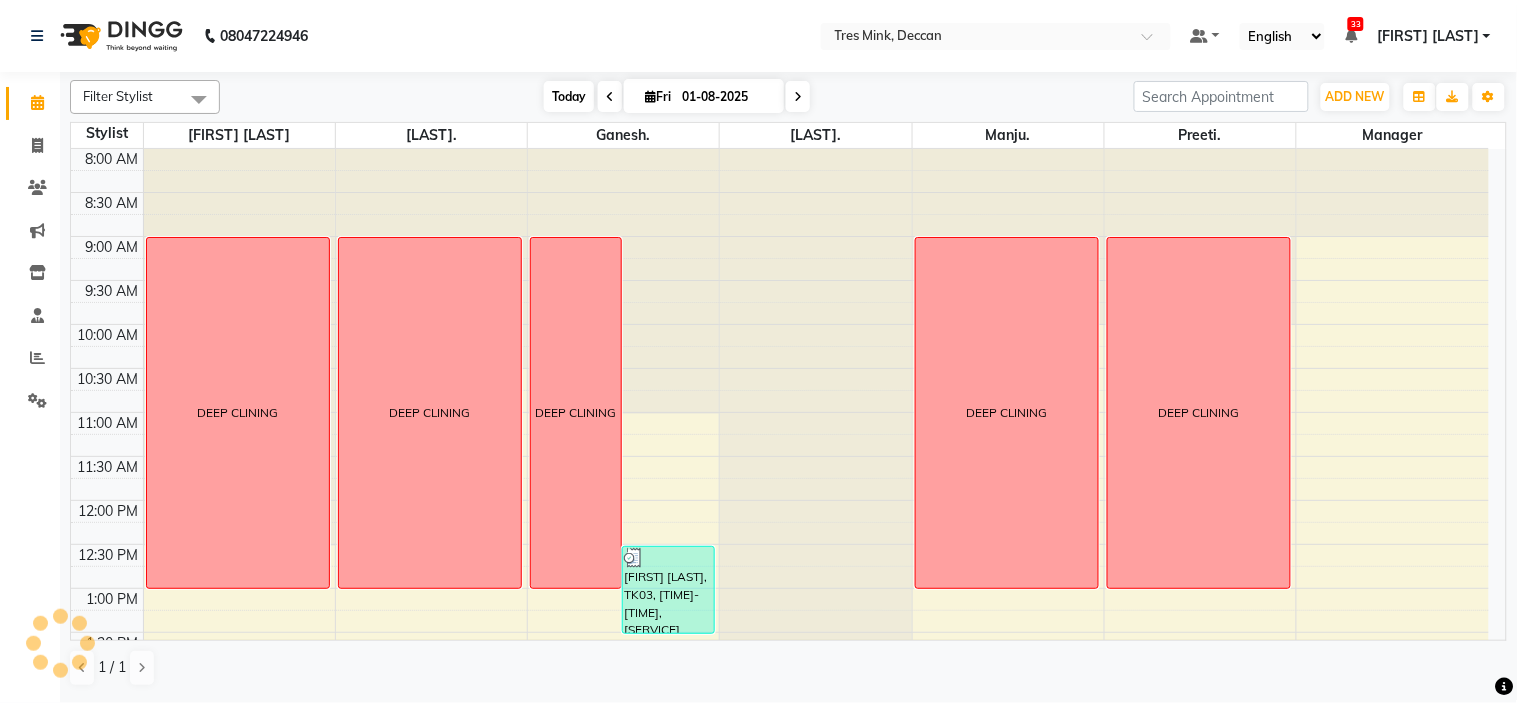 scroll, scrollTop: 656, scrollLeft: 0, axis: vertical 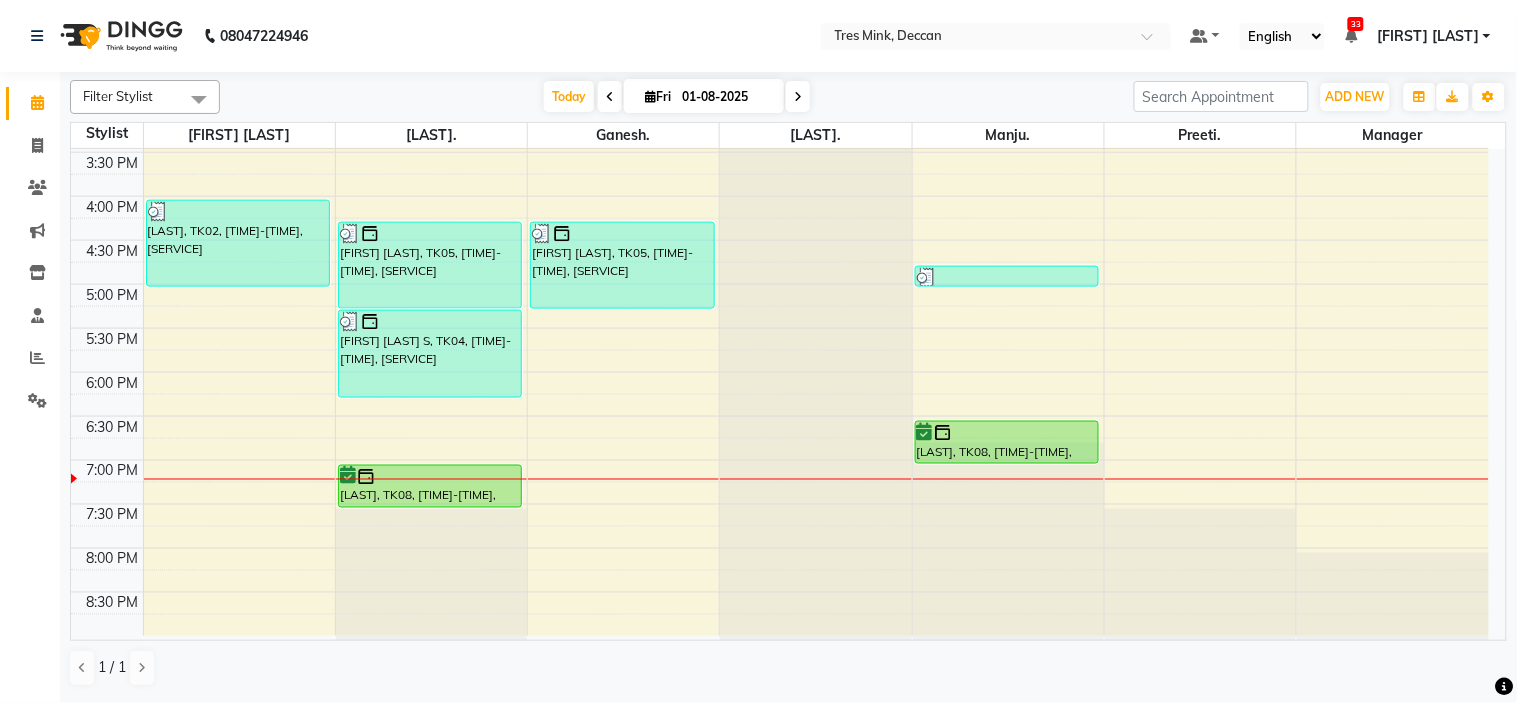 click at bounding box center (798, 96) 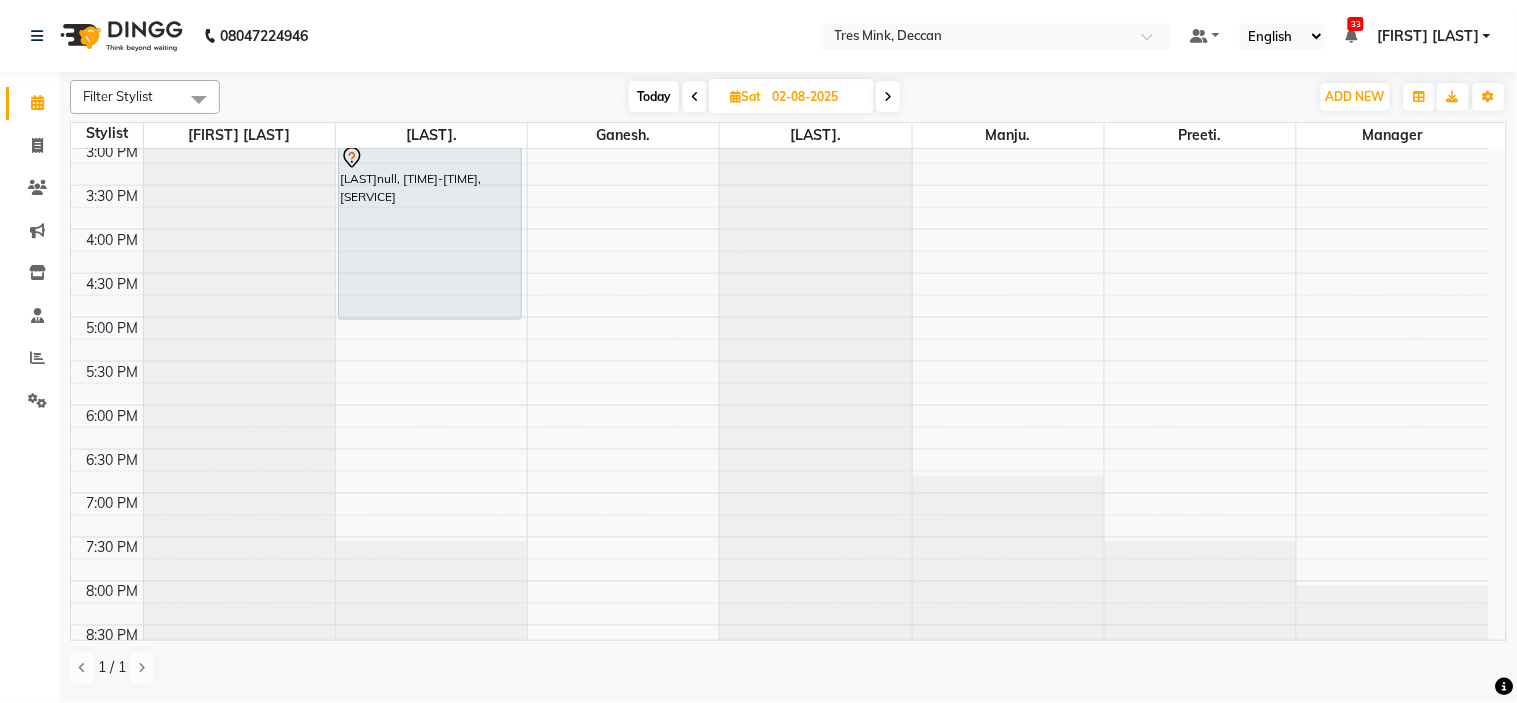 scroll, scrollTop: 656, scrollLeft: 0, axis: vertical 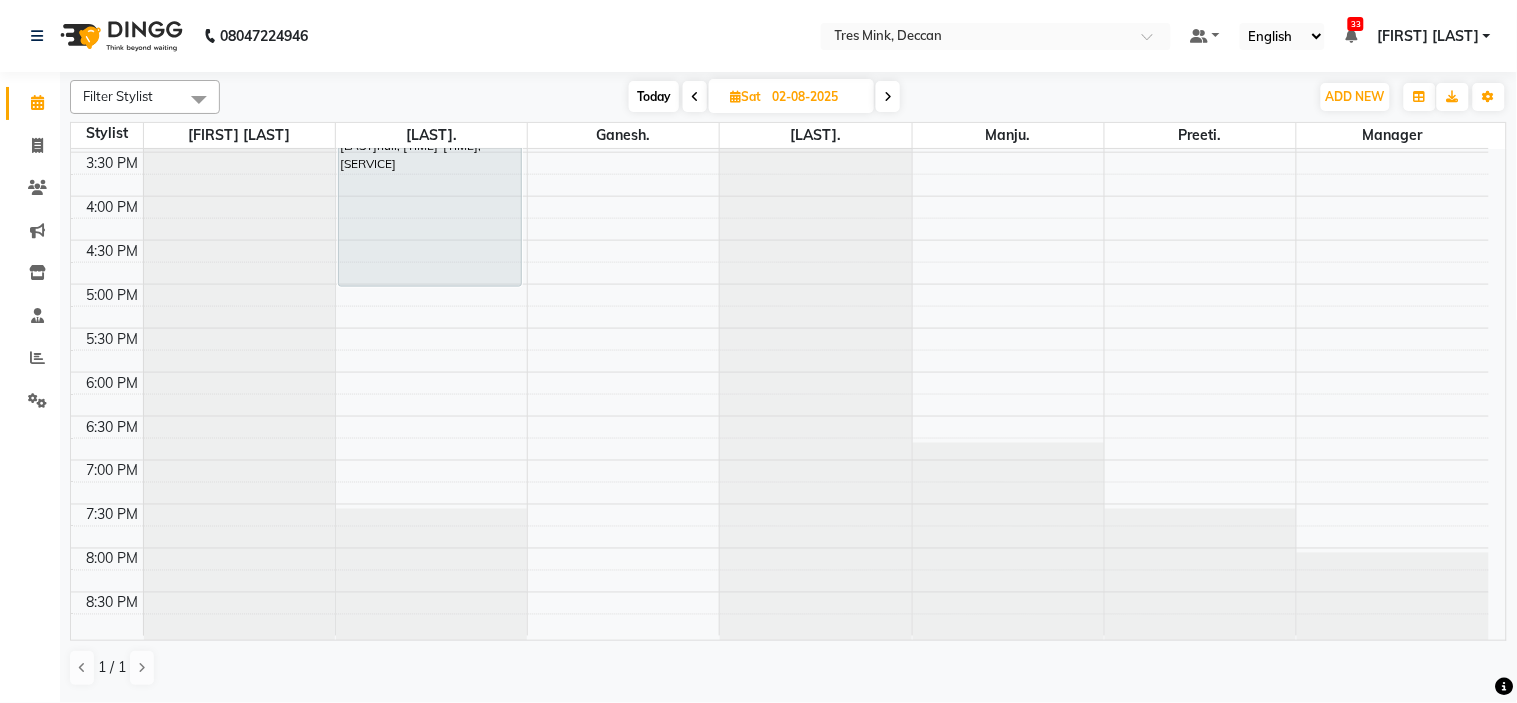 click on "Today" at bounding box center [654, 96] 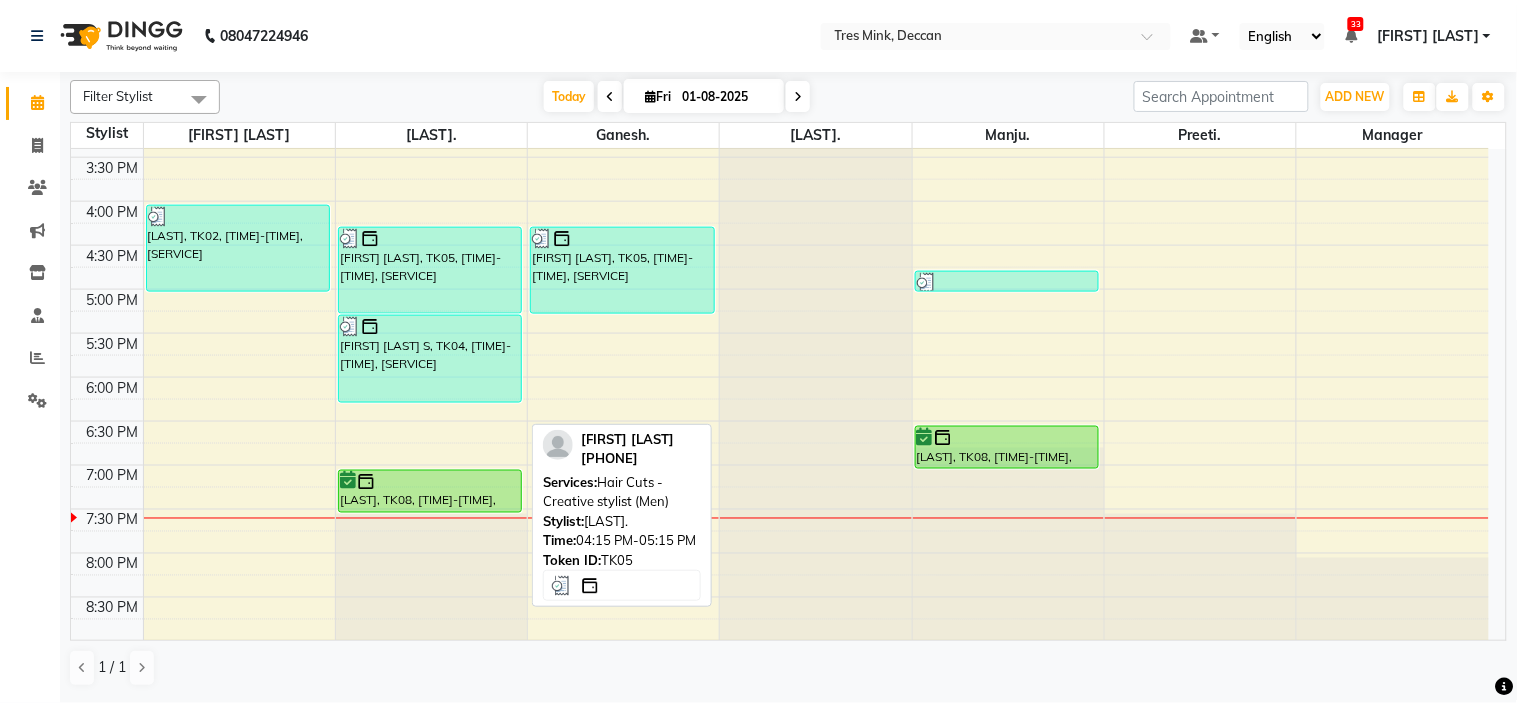 scroll, scrollTop: 656, scrollLeft: 0, axis: vertical 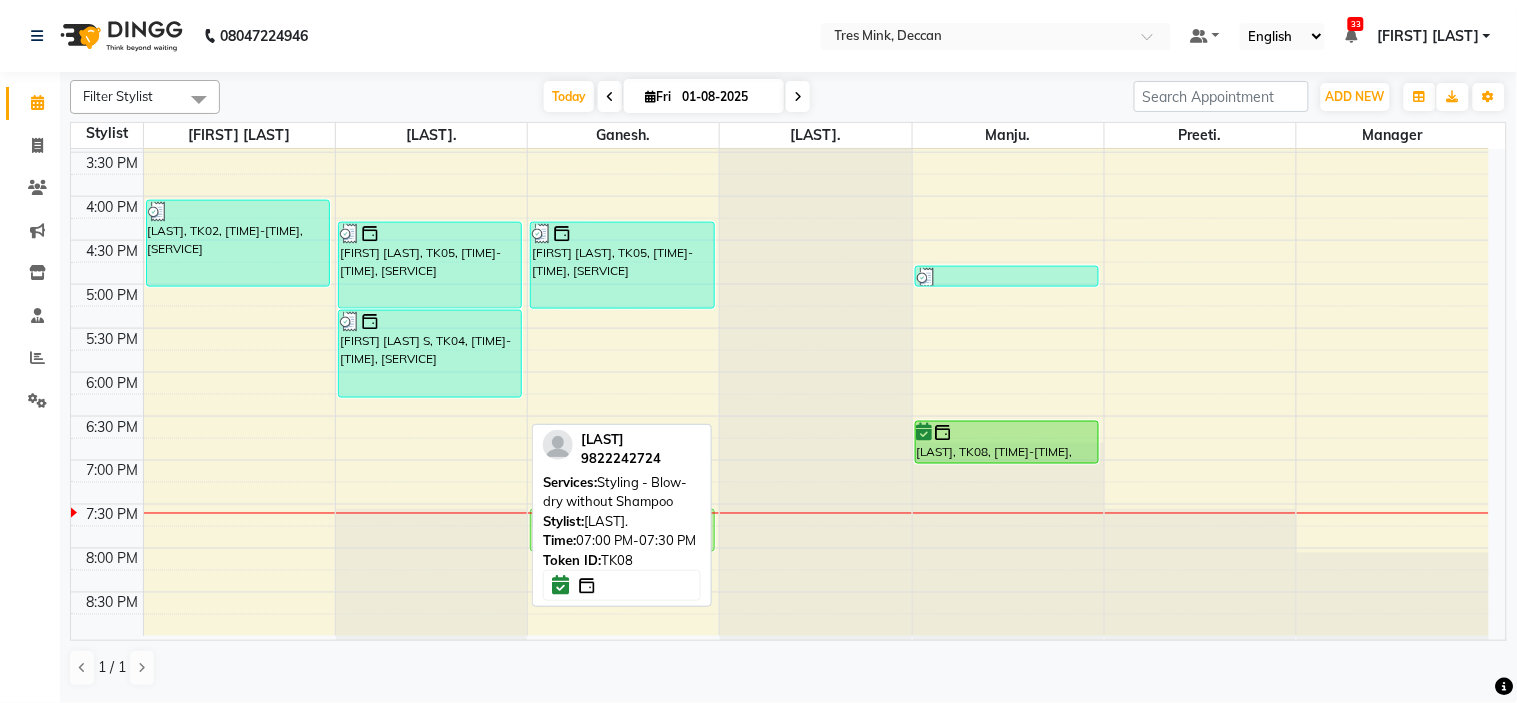 drag, startPoint x: 483, startPoint y: 494, endPoint x: 602, endPoint y: 533, distance: 125.22779 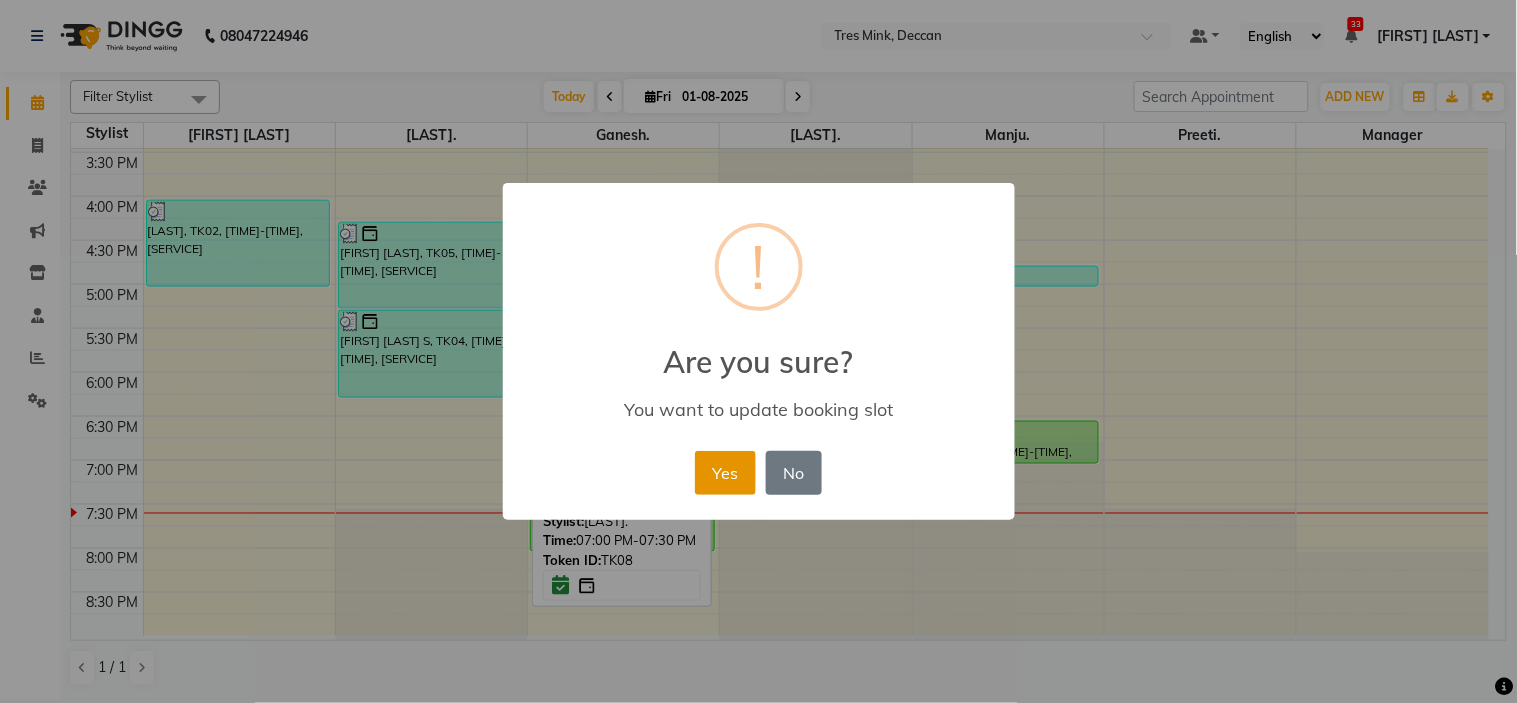 click on "Yes" at bounding box center (725, 473) 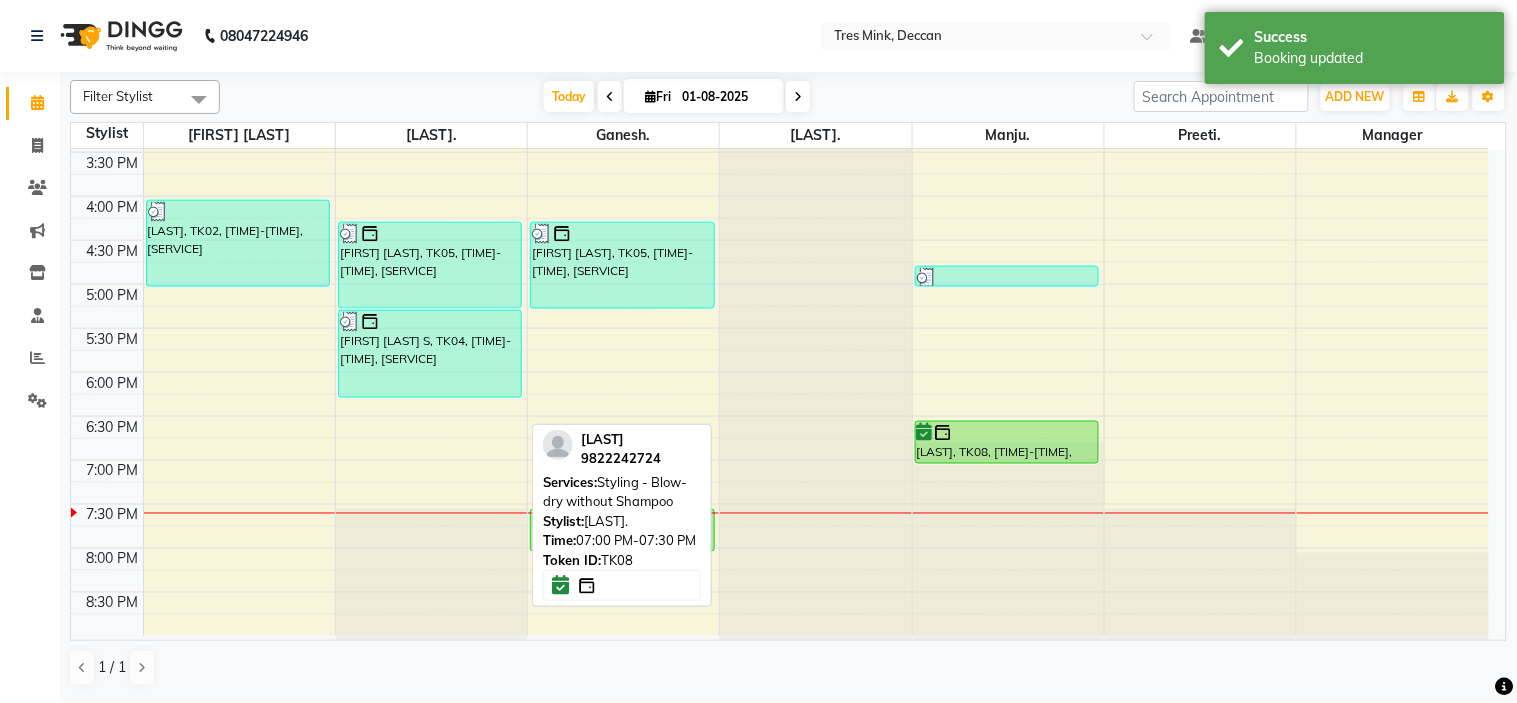 click on "Filter Stylist Select All [LAST] [LAST]. [LAST]. [LAST]. [LAST]. [LAST]. Manager Today  Fri 01-08-2025 Toggle Dropdown Add Appointment Add Invoice Add Expense Add Attendance Add Client Add Transaction Toggle Dropdown Add Appointment Add Invoice Add Expense Add Attendance Add Client ADD NEW Toggle Dropdown Add Appointment Add Invoice Add Expense Add Attendance Add Client Add Transaction Filter Stylist Select All [LAST] [LAST]. [LAST]. [LAST]. [LAST]. [LAST]. Manager Group By  Staff View   Room View  View as Vertical  Vertical - Week View  Horizontal  Horizontal - Week View  List  Toggle Dropdown Calendar Settings Manage Tags   Arrange Stylists   Reset Stylists  Full Screen  Show Available Stylist  Appointment Form Zoom 100% Staff/Room Display Count 7  [LAST]   [PHONE]  Services: [SERVICE] Stylist:  [LAST].  Time:  [TIME]   Token ID:  TK08  Stylist [LAST] [LAST]. [LAST]. [LAST]. [LAST]. [LAST]. Manager 8:00 AM 8:30 AM 9:00 AM 9:30 AM" 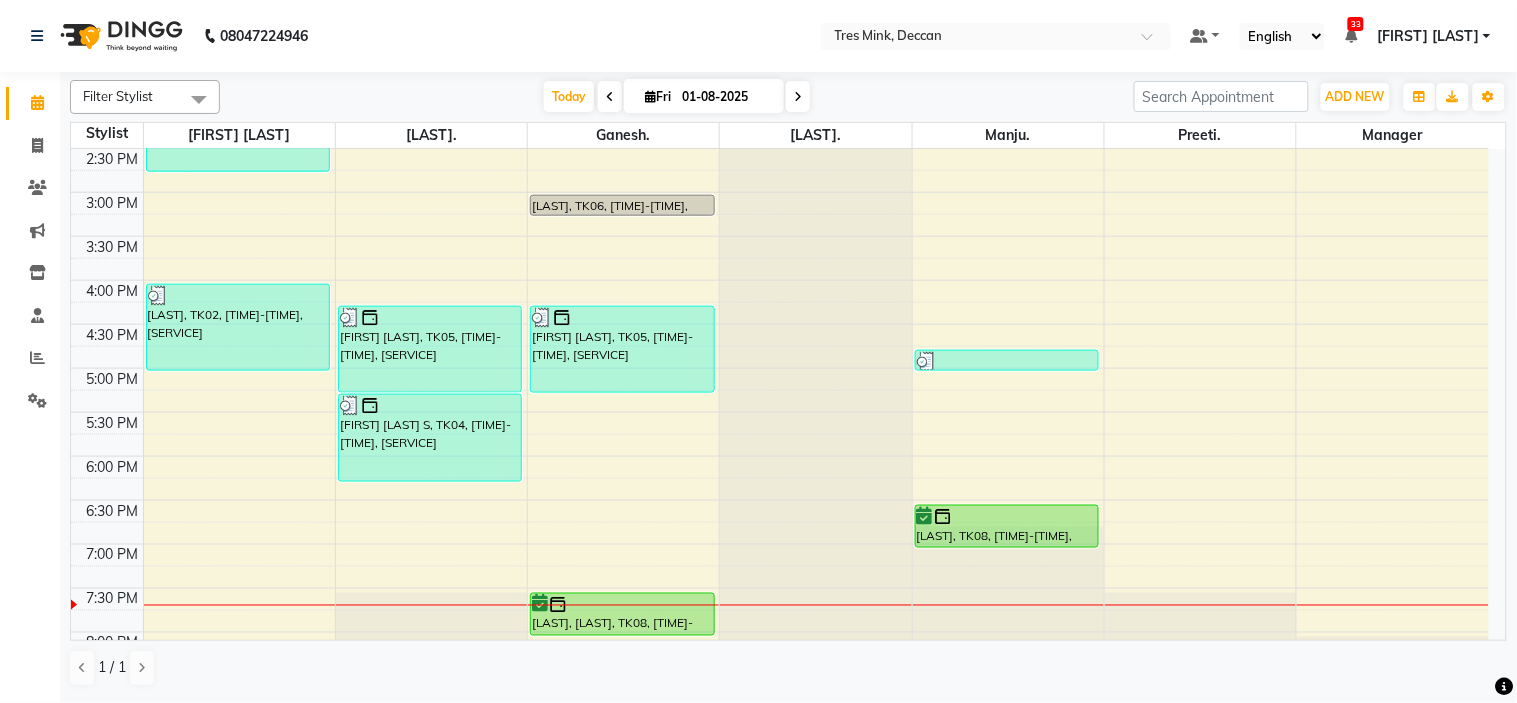 scroll, scrollTop: 656, scrollLeft: 0, axis: vertical 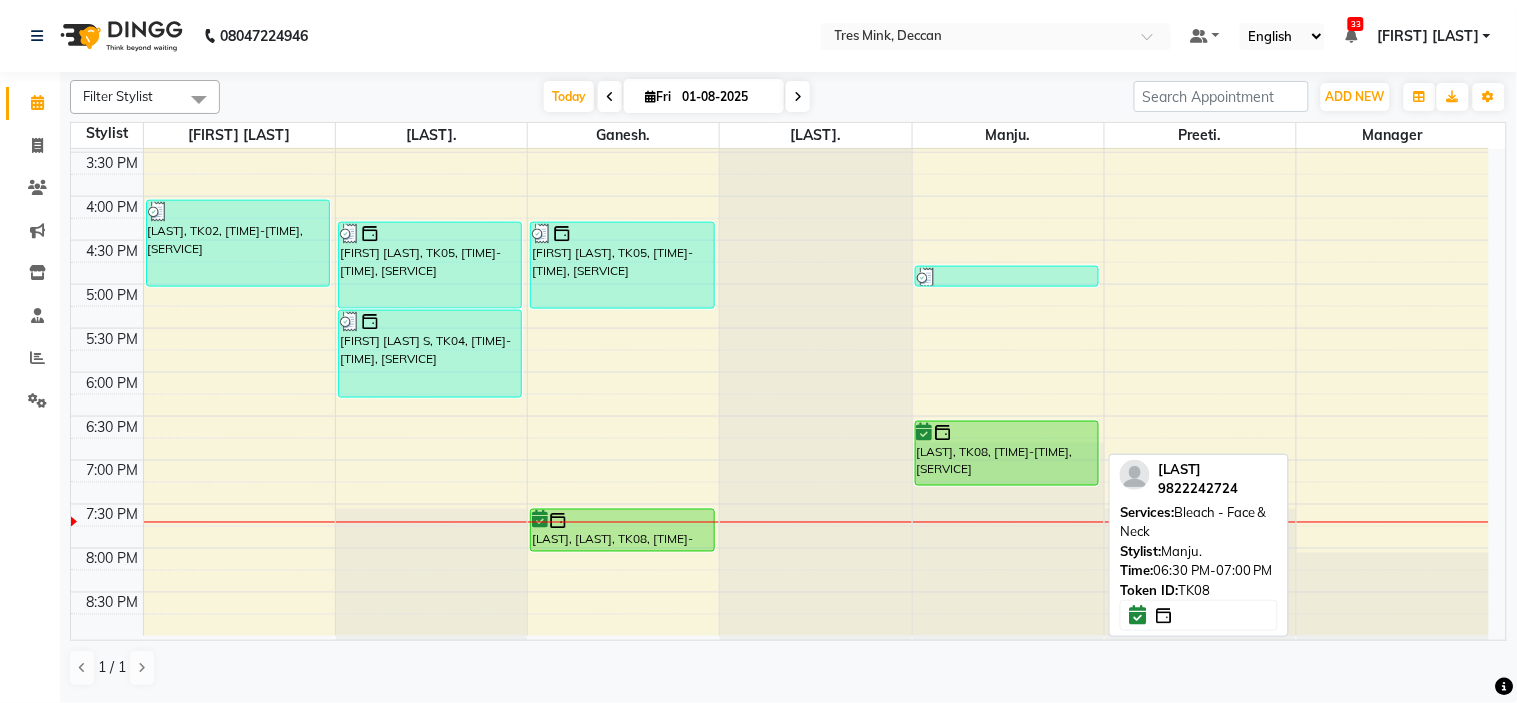 drag, startPoint x: 1007, startPoint y: 460, endPoint x: 1006, endPoint y: 472, distance: 12.0415945 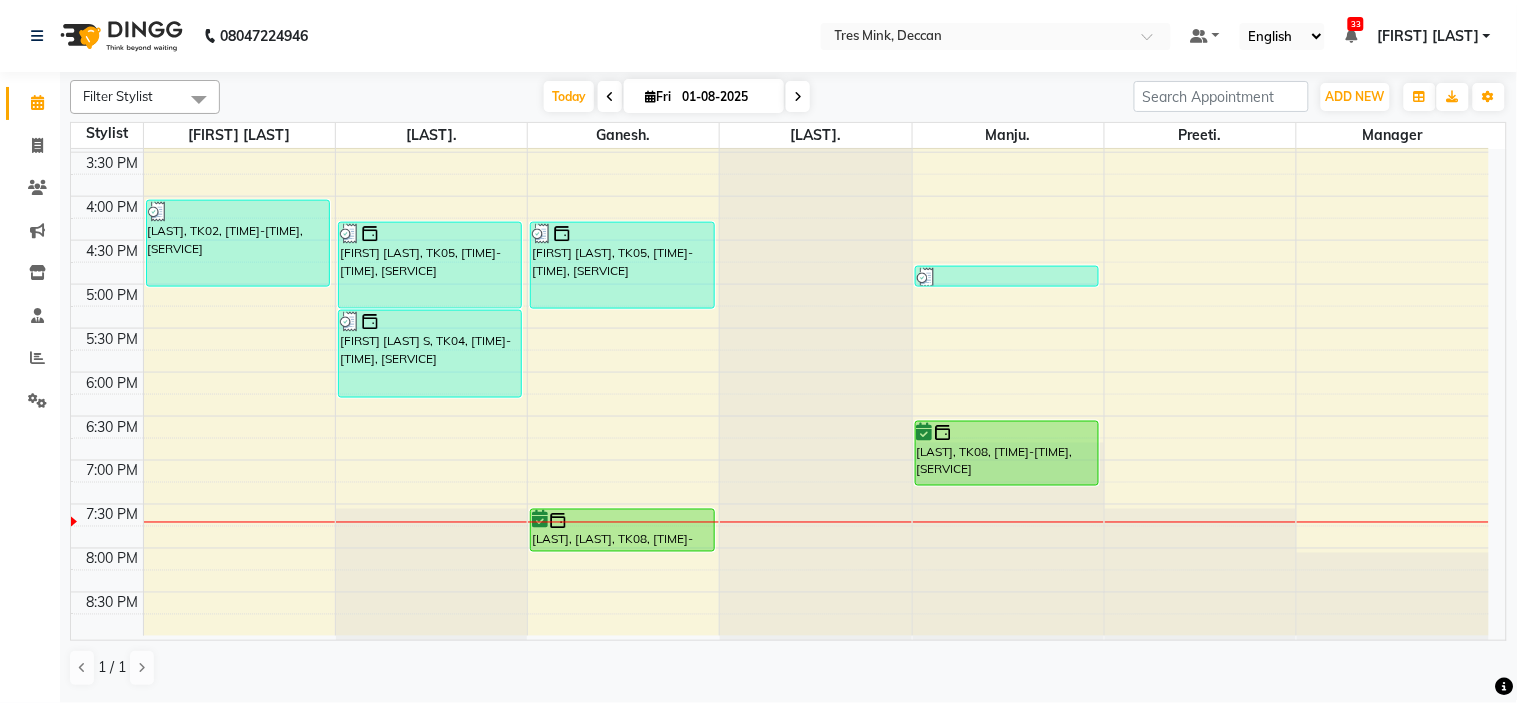 click at bounding box center (798, 97) 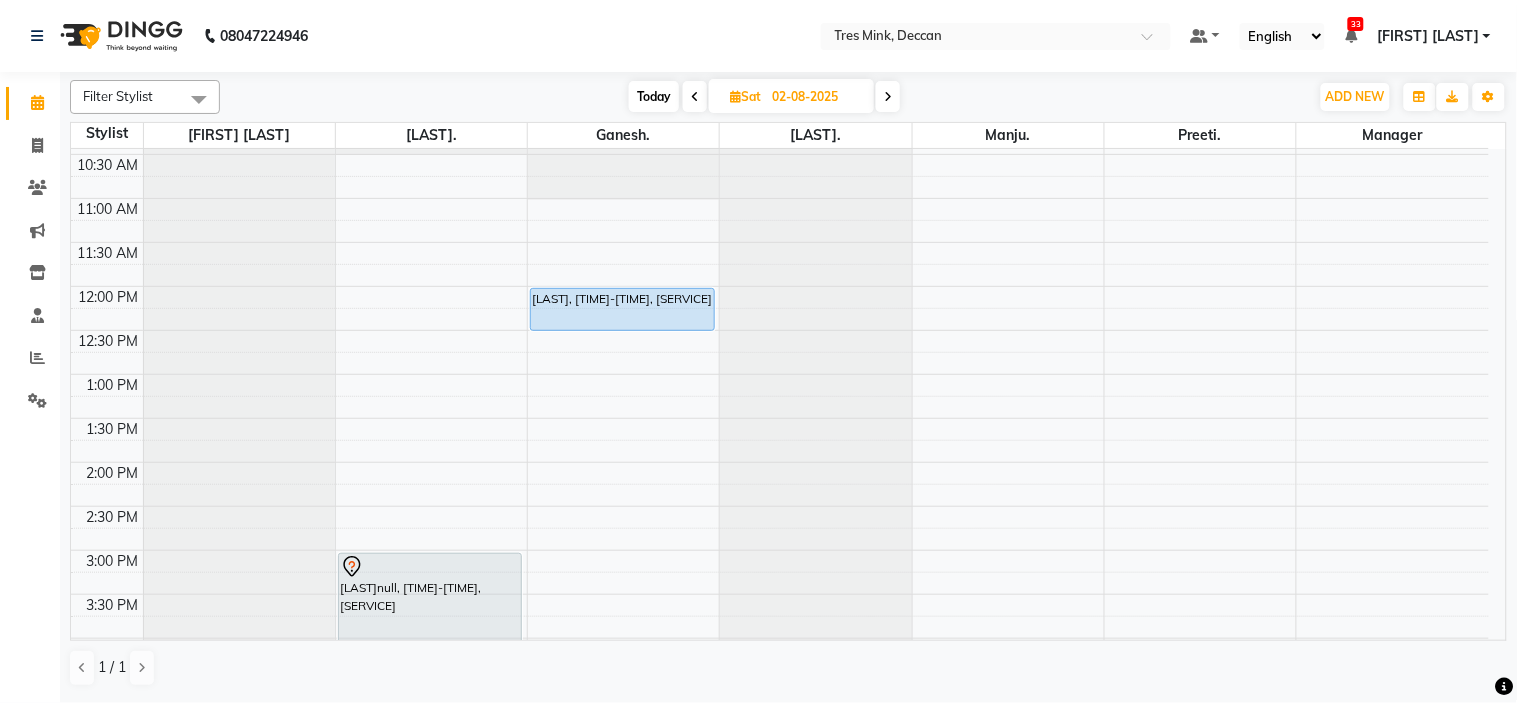 scroll, scrollTop: 212, scrollLeft: 0, axis: vertical 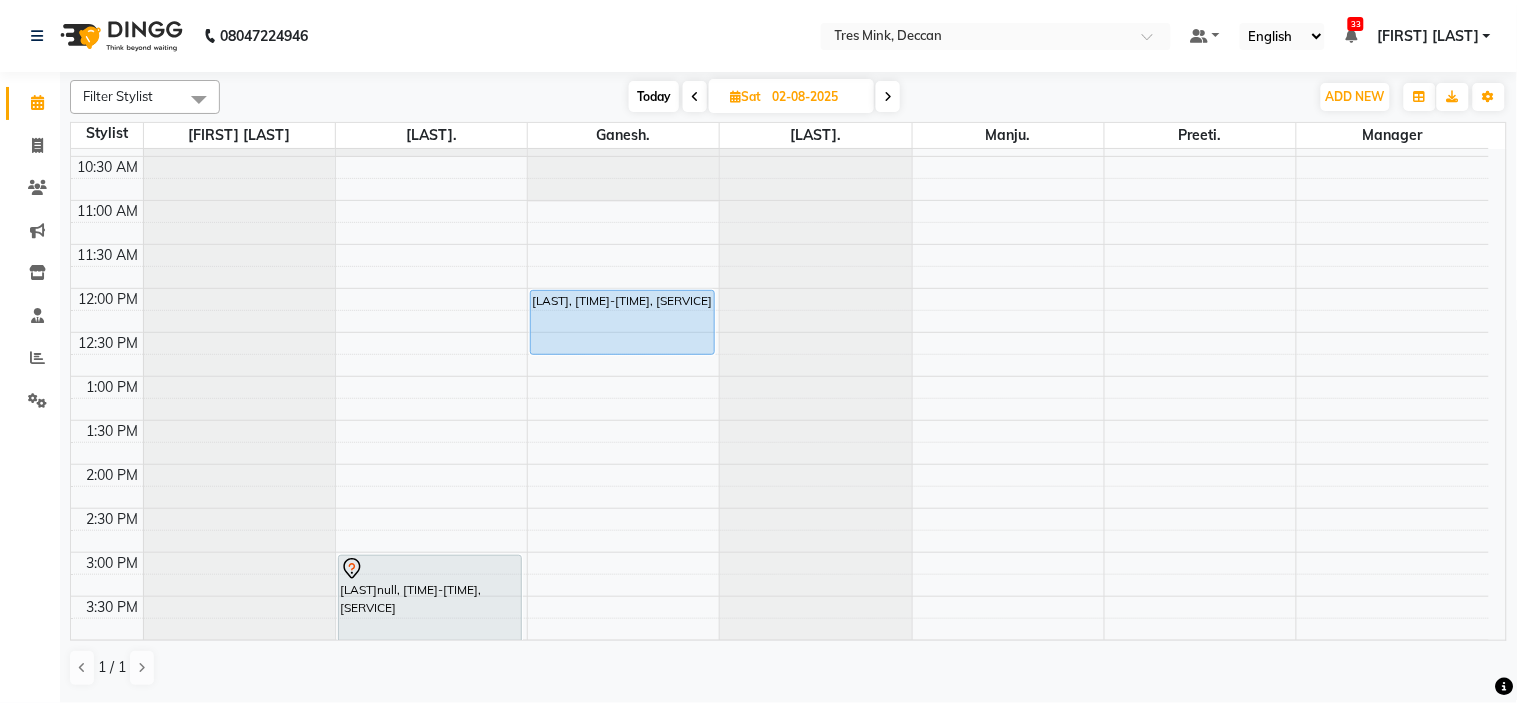 click on "[LAST], [TIME]-[TIME], [SERVICE]    [LAST], [TIME]-[TIME], [SERVICE]" at bounding box center (623, 508) 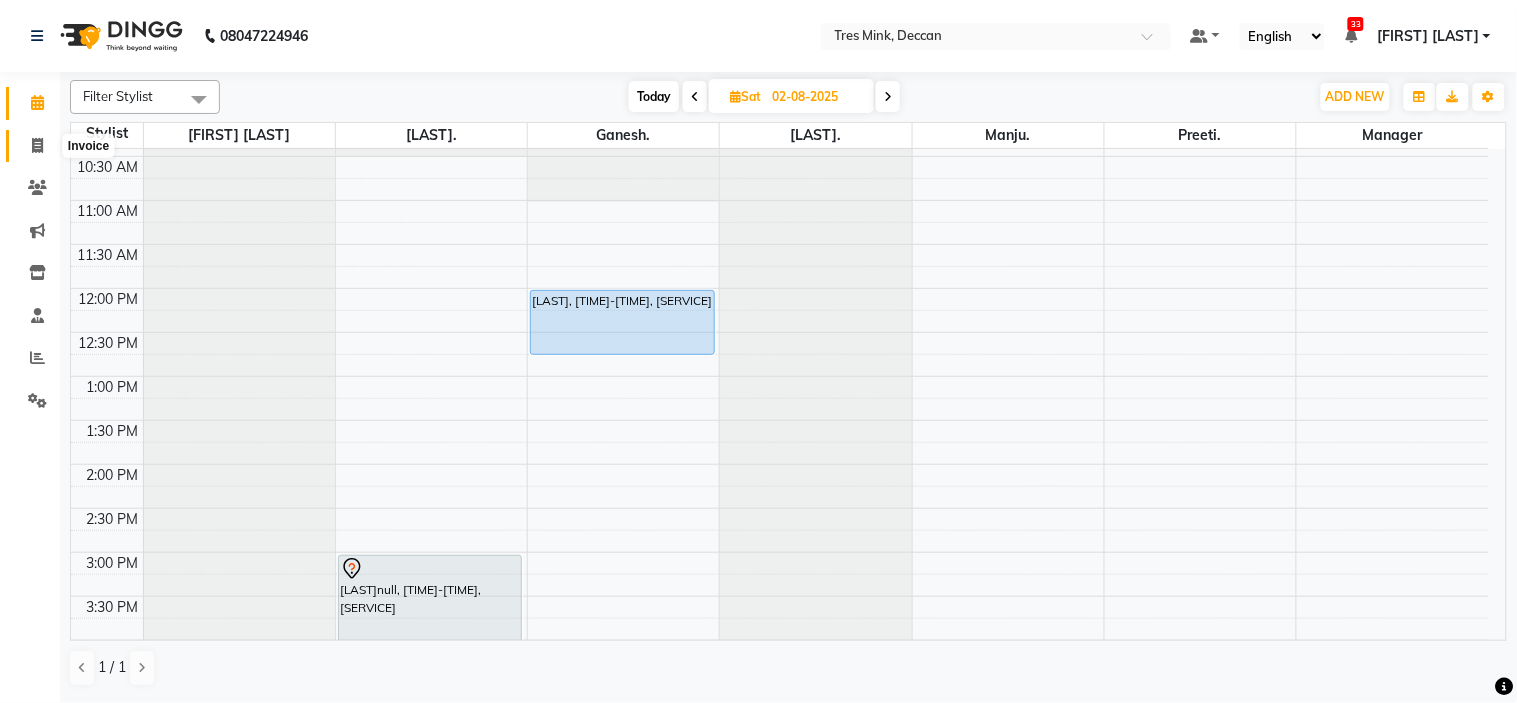 click 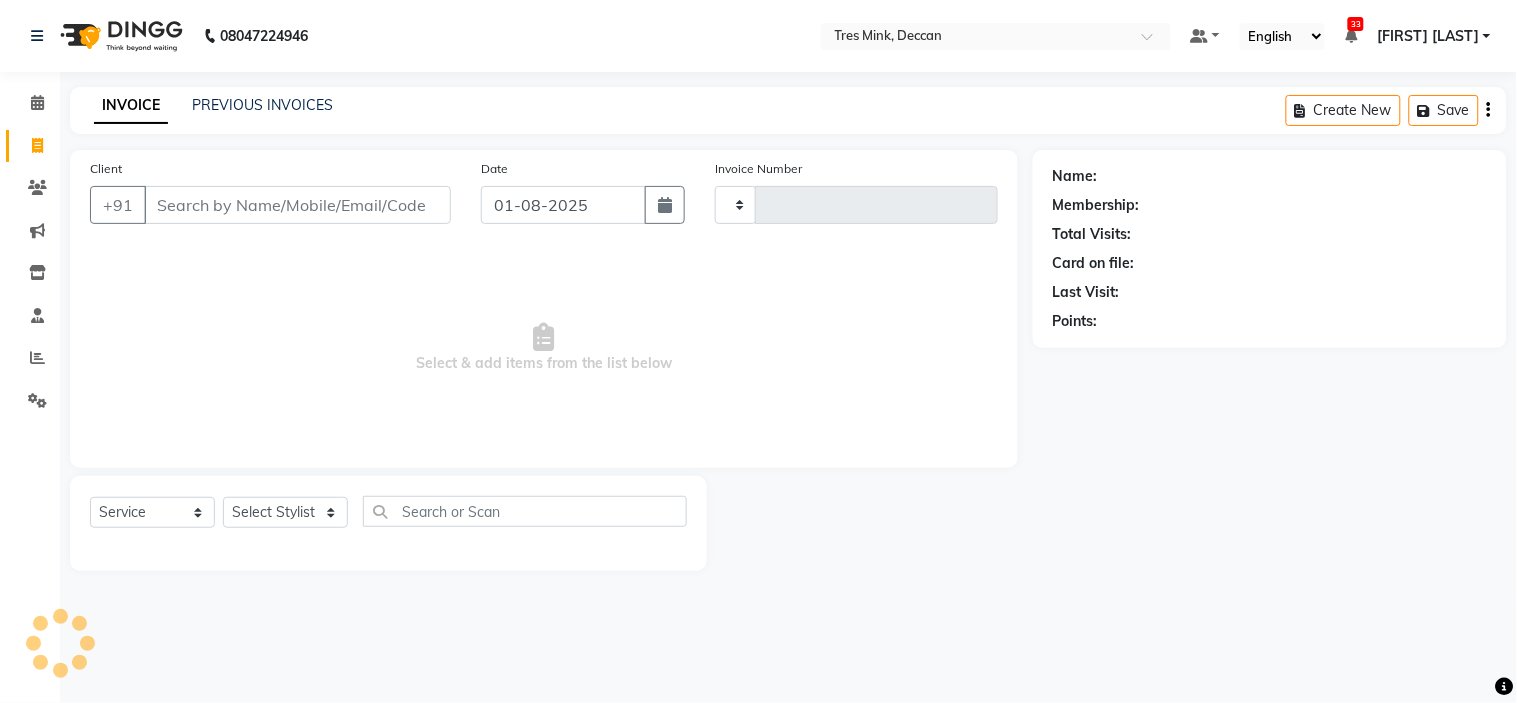 type on "0782" 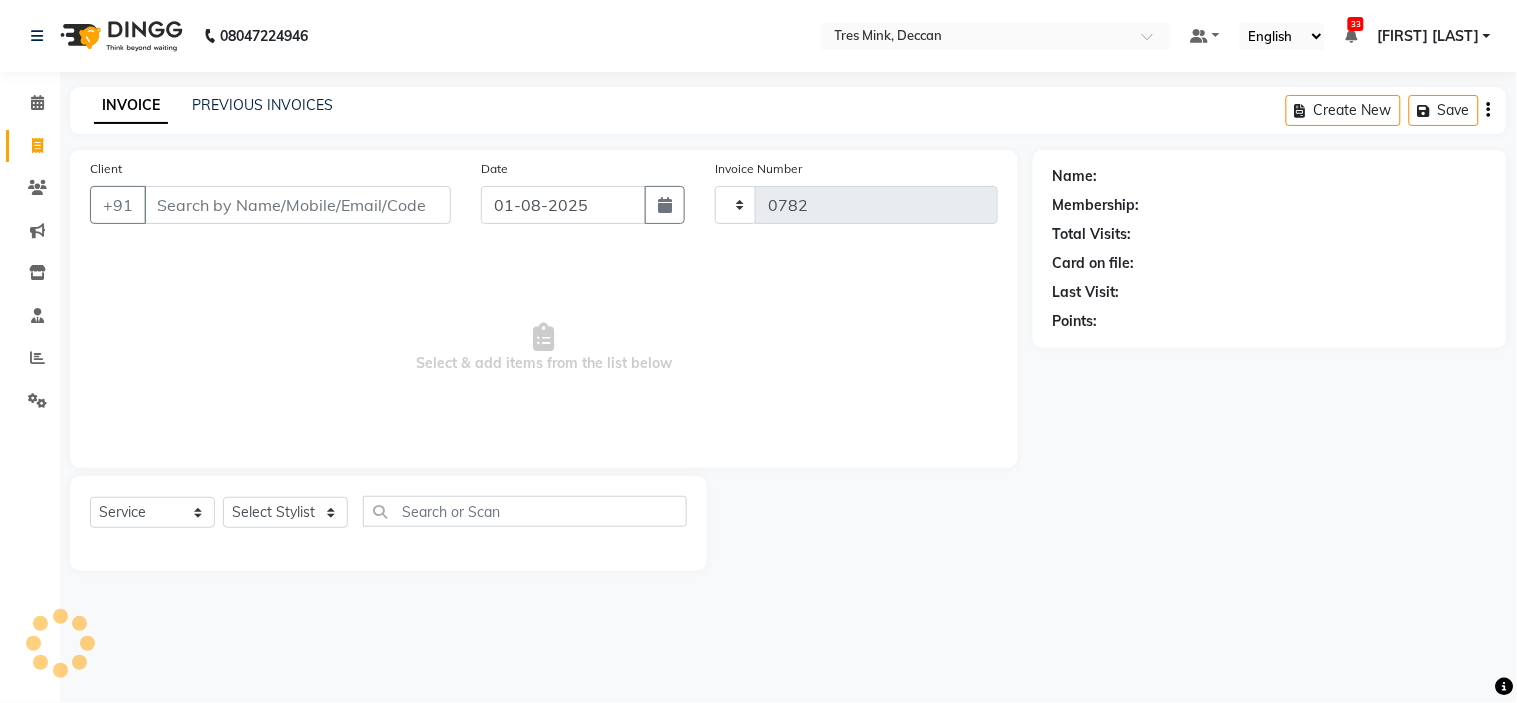 select on "8055" 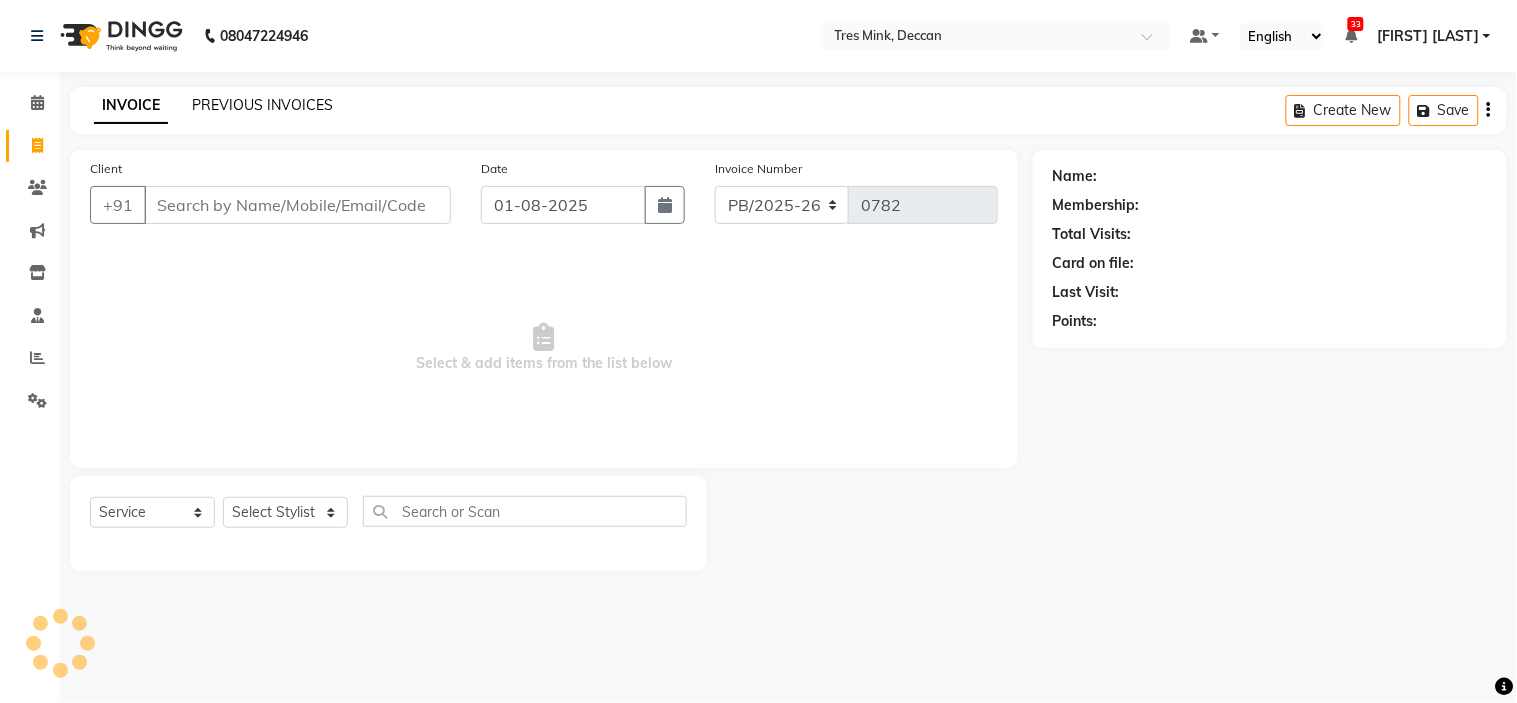 click on "PREVIOUS INVOICES" 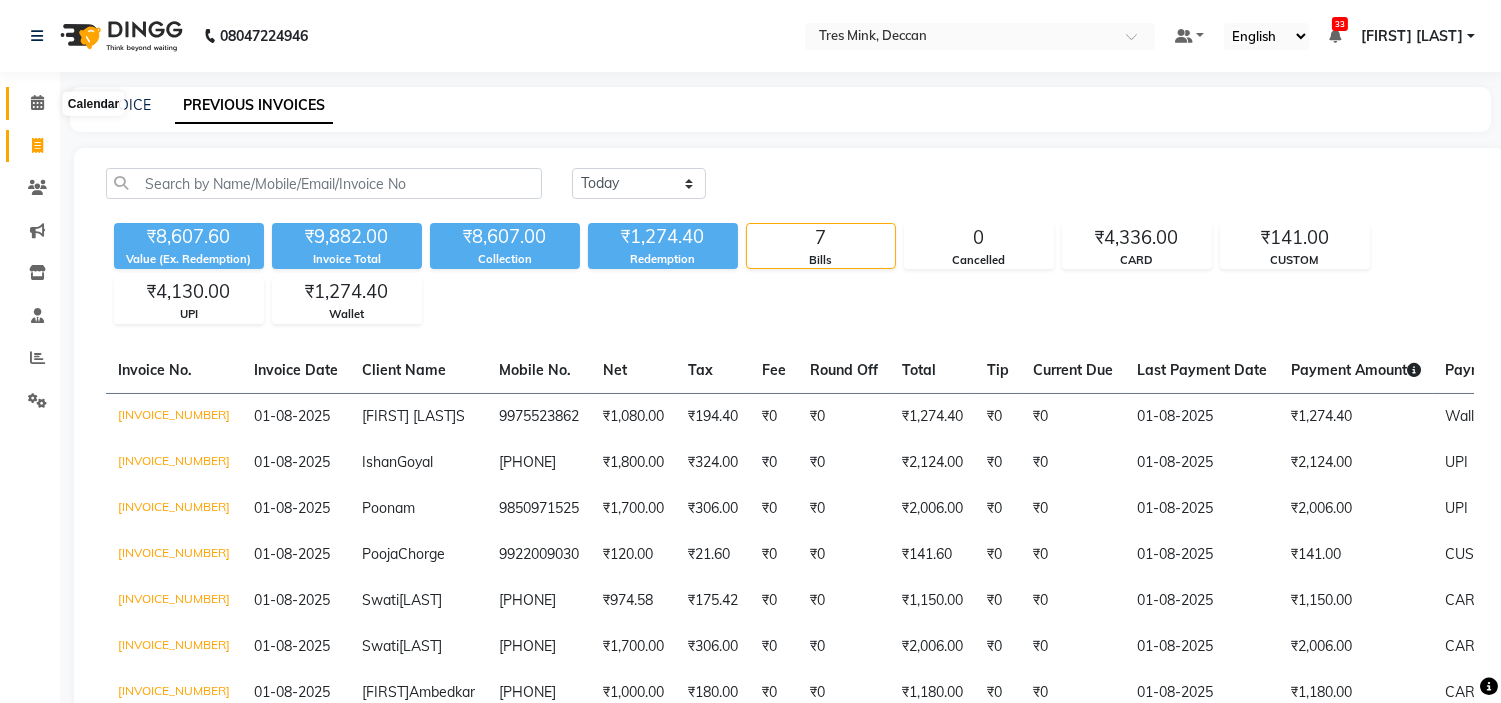 click 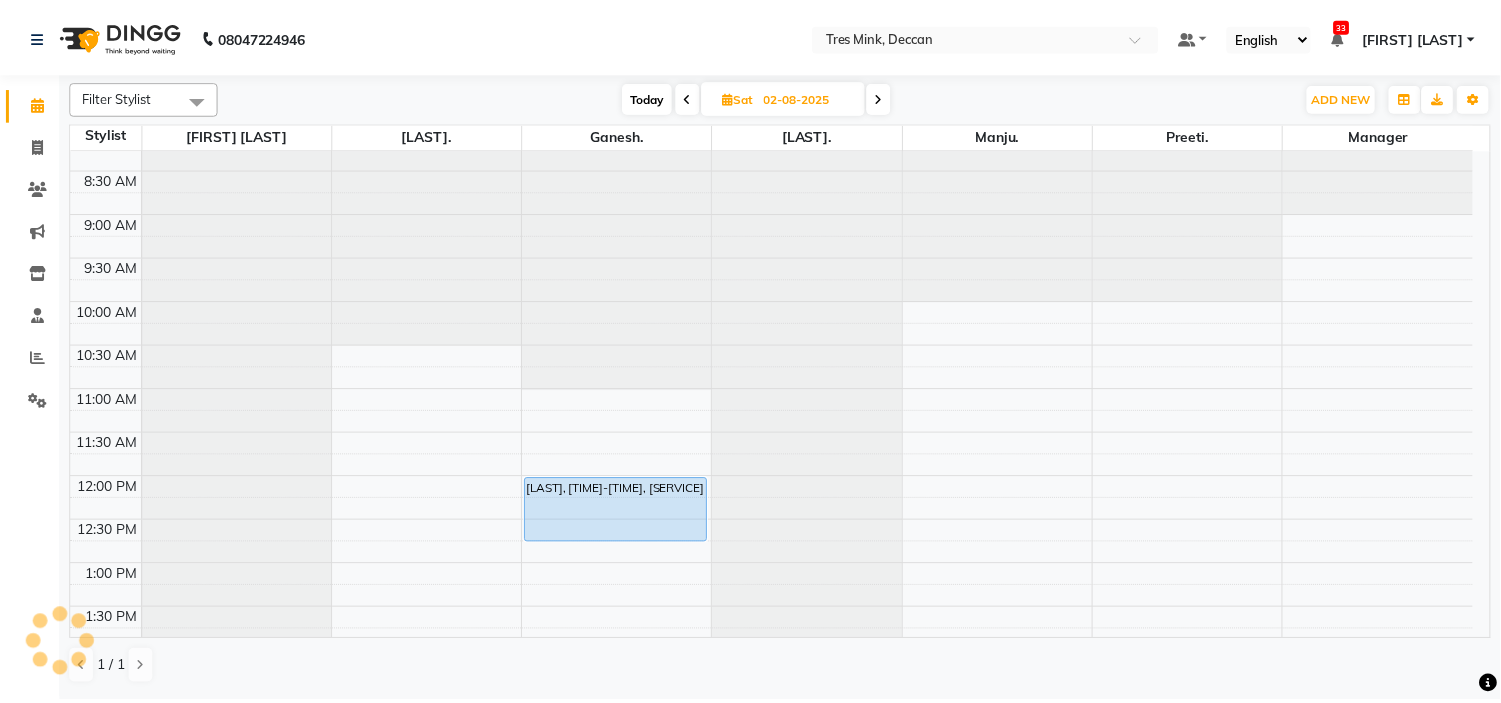 scroll, scrollTop: 0, scrollLeft: 0, axis: both 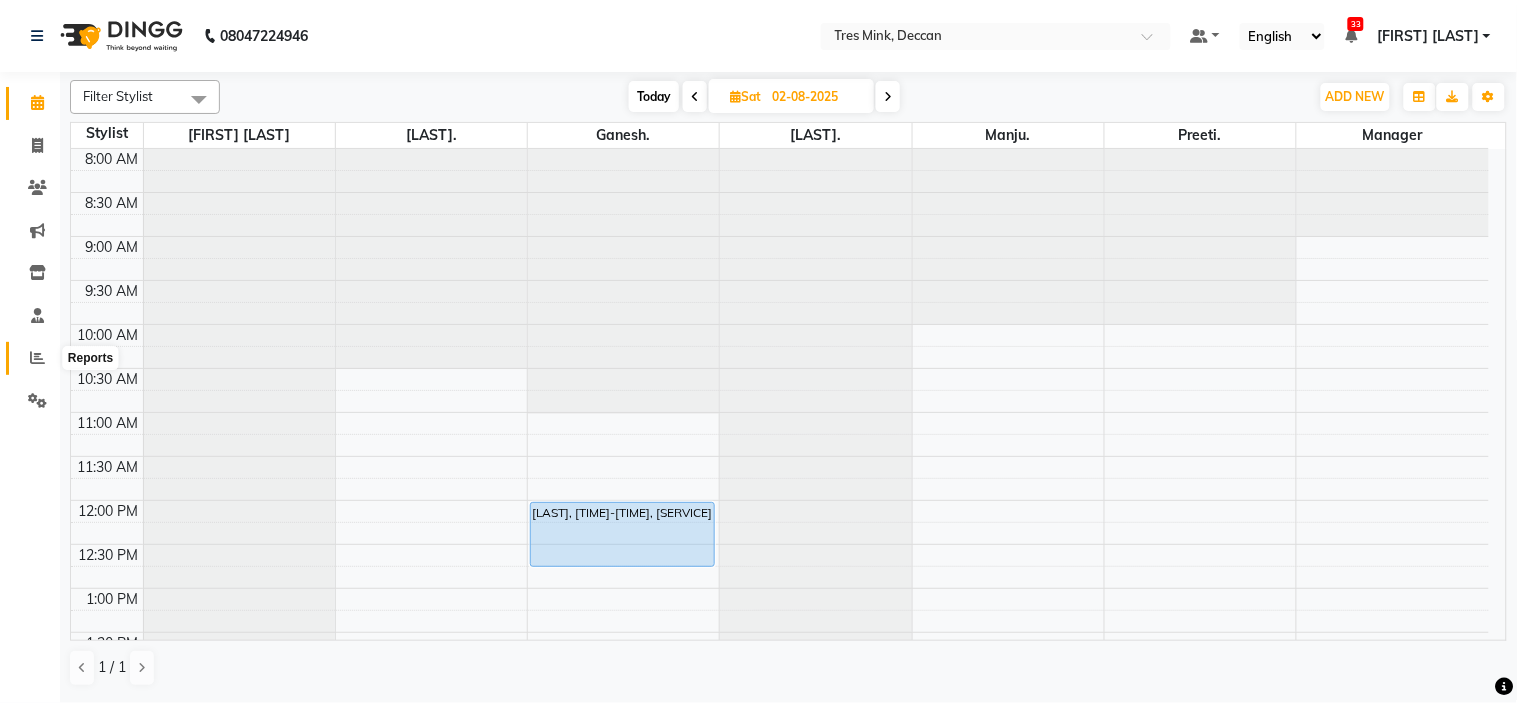 click 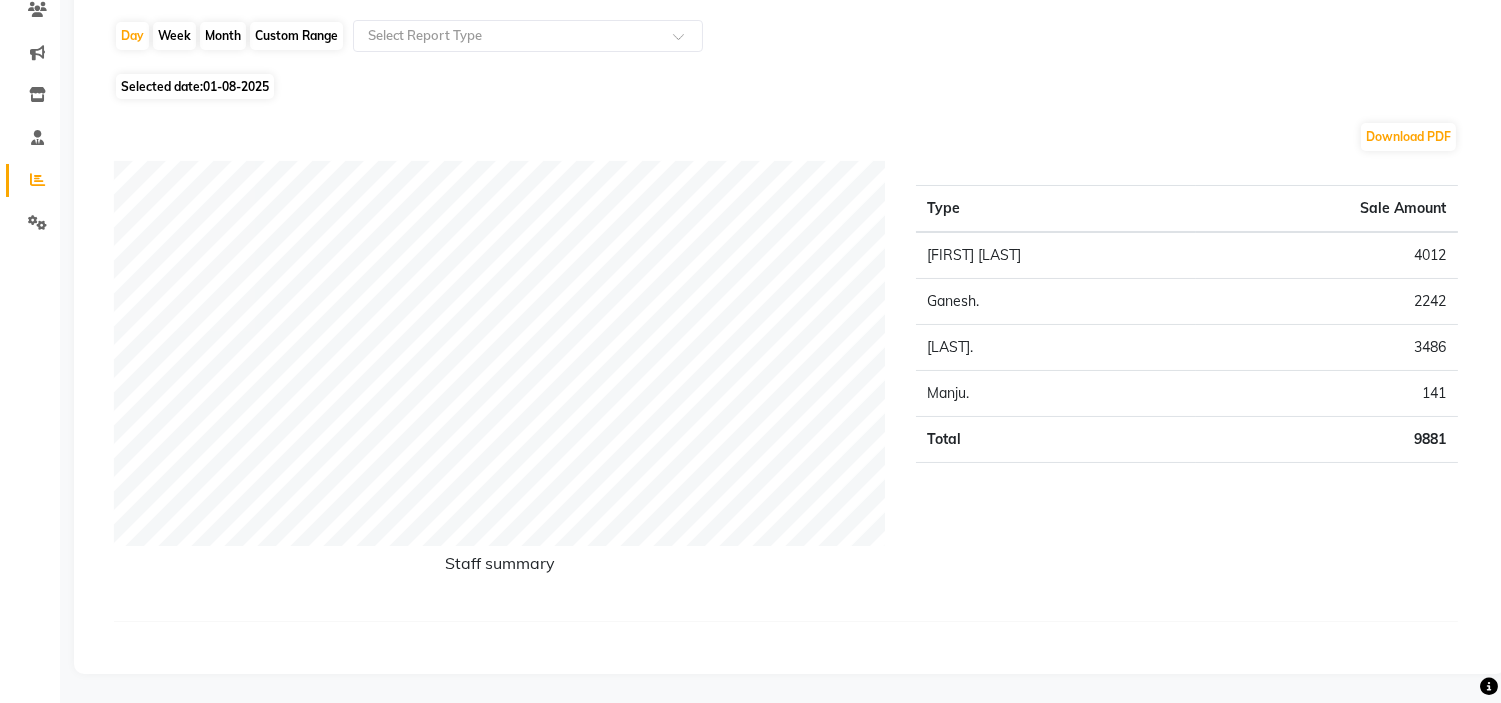 scroll, scrollTop: 0, scrollLeft: 0, axis: both 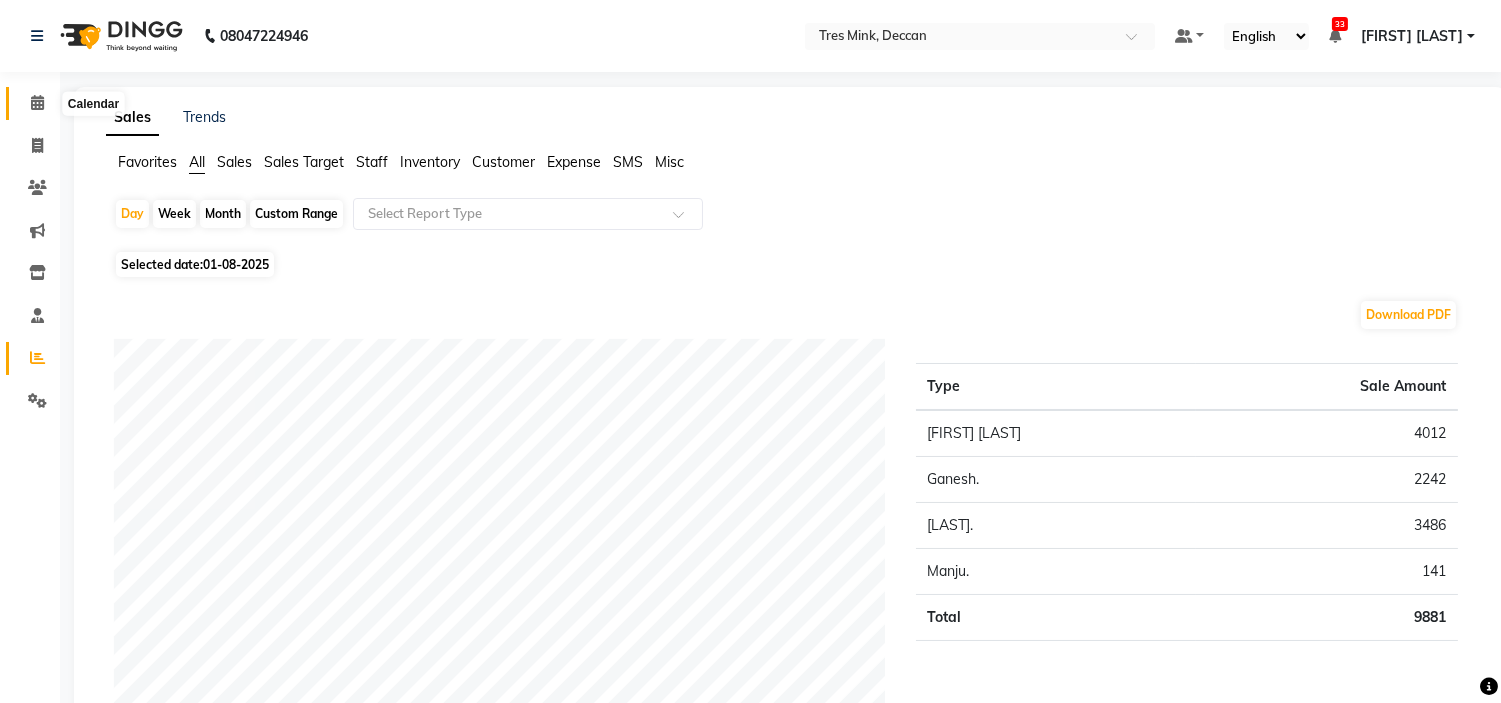 click 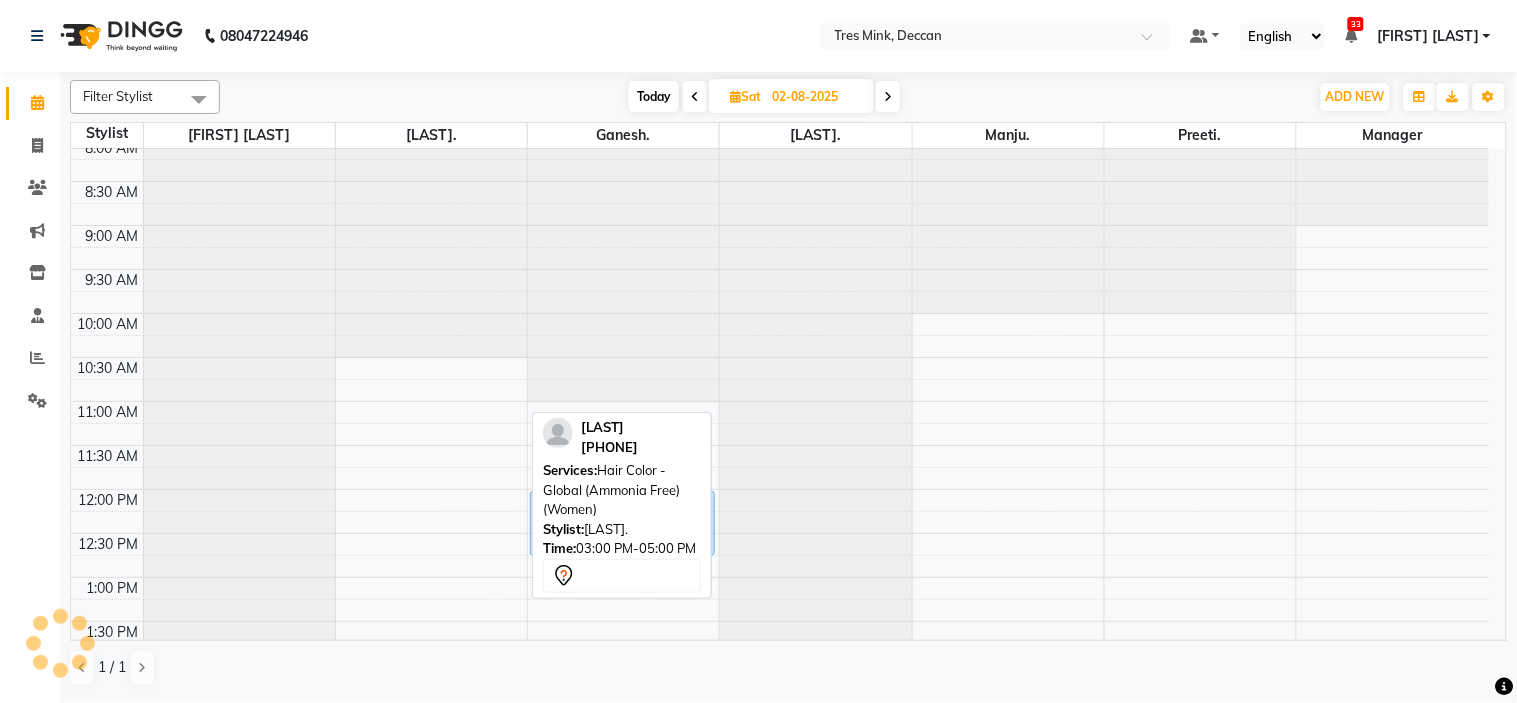 scroll, scrollTop: 14, scrollLeft: 0, axis: vertical 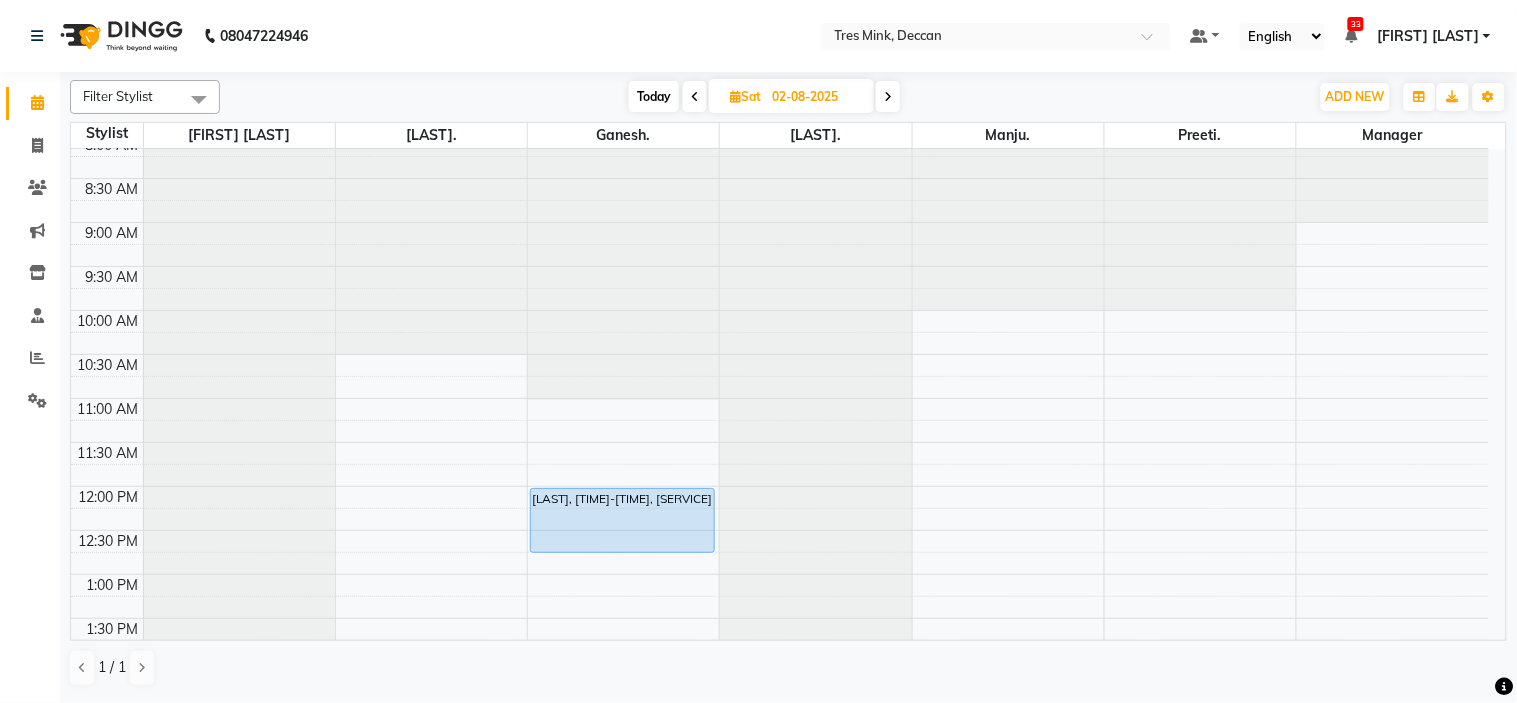 click on "Today" at bounding box center [654, 96] 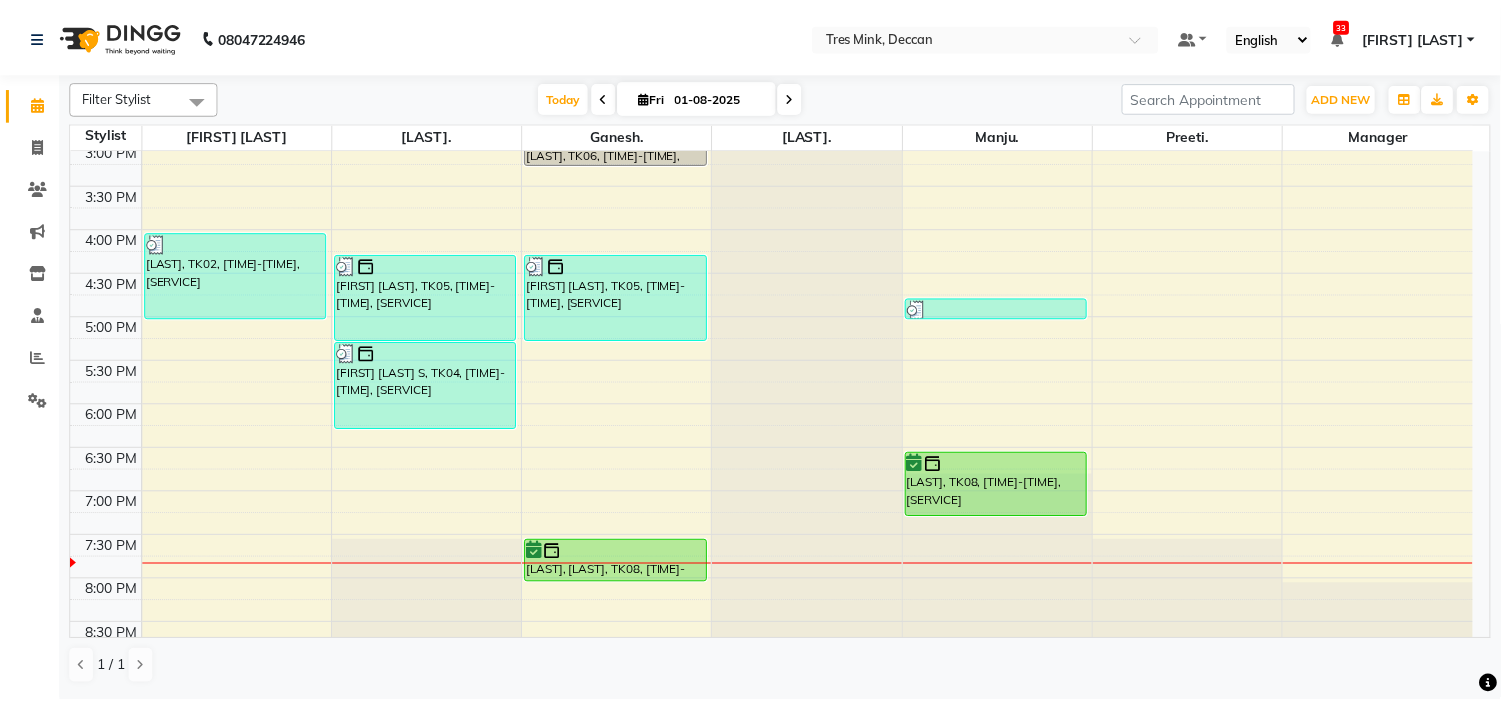 scroll, scrollTop: 656, scrollLeft: 0, axis: vertical 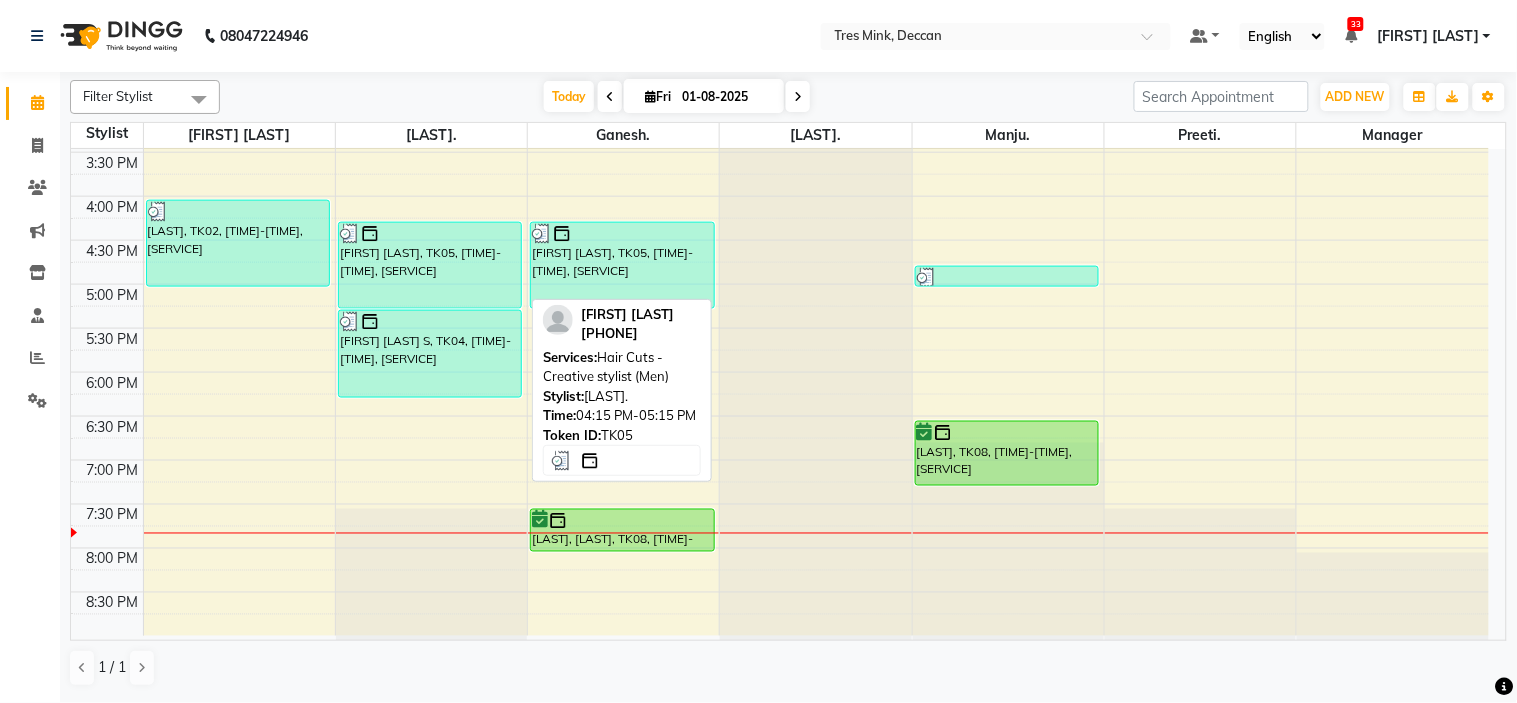 click on "[FIRST] [LAST], TK05, [TIME]-[TIME], [SERVICE]" at bounding box center [430, 265] 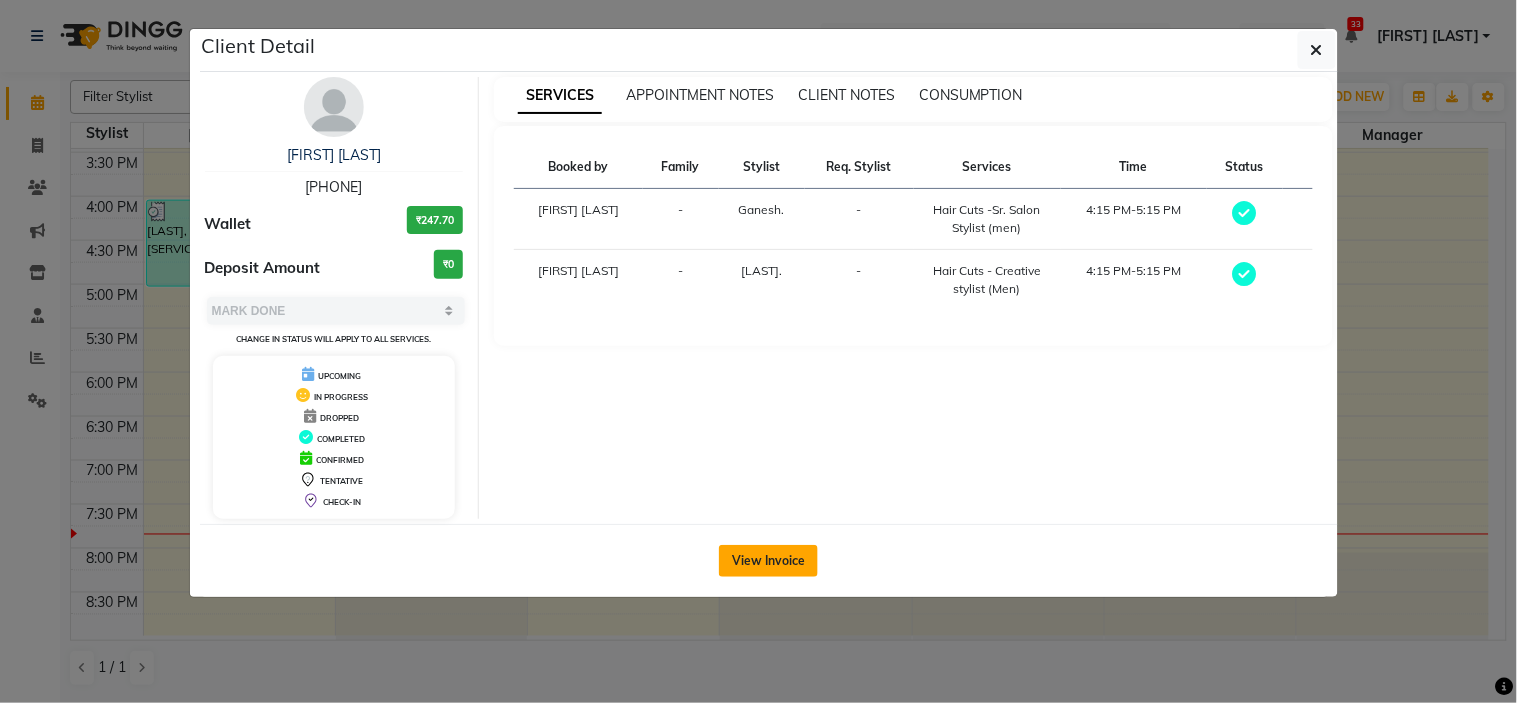 click on "View Invoice" 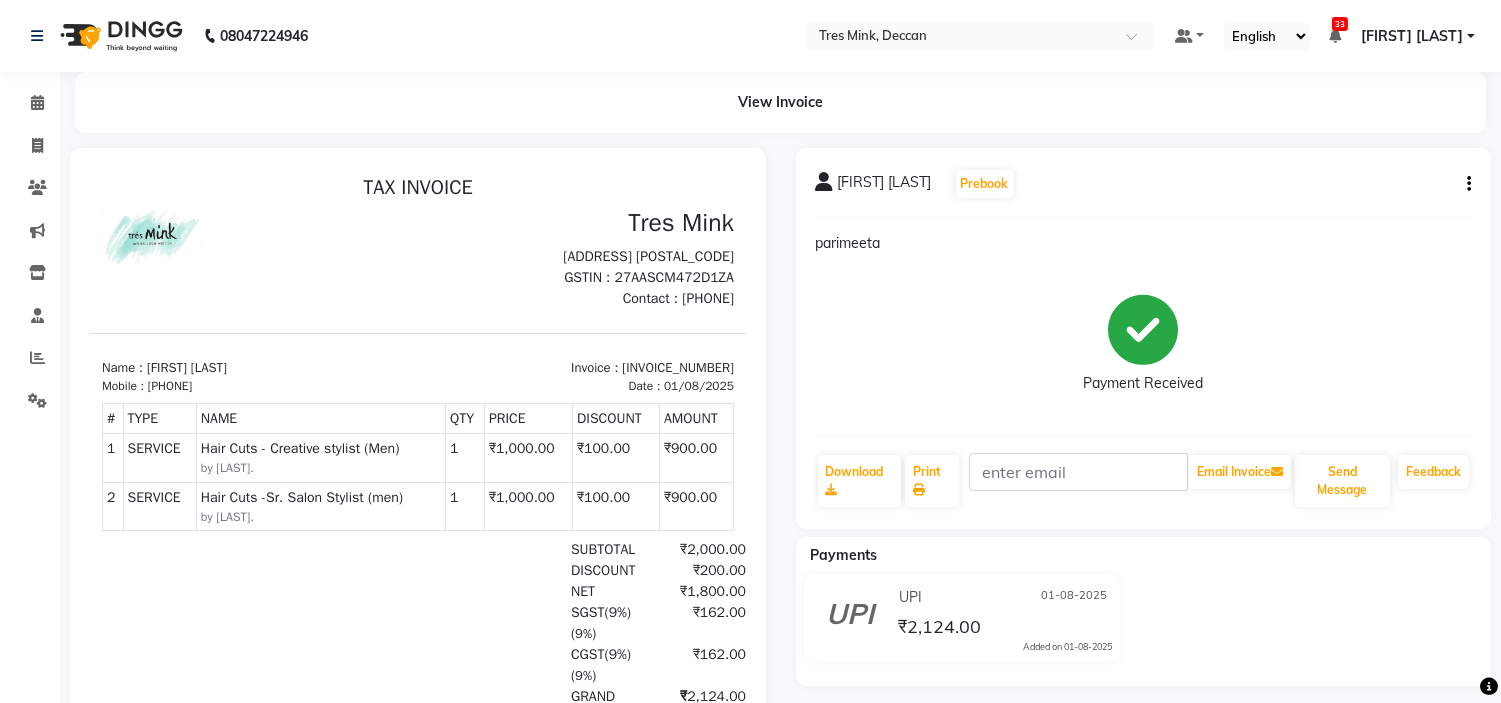 scroll, scrollTop: 0, scrollLeft: 0, axis: both 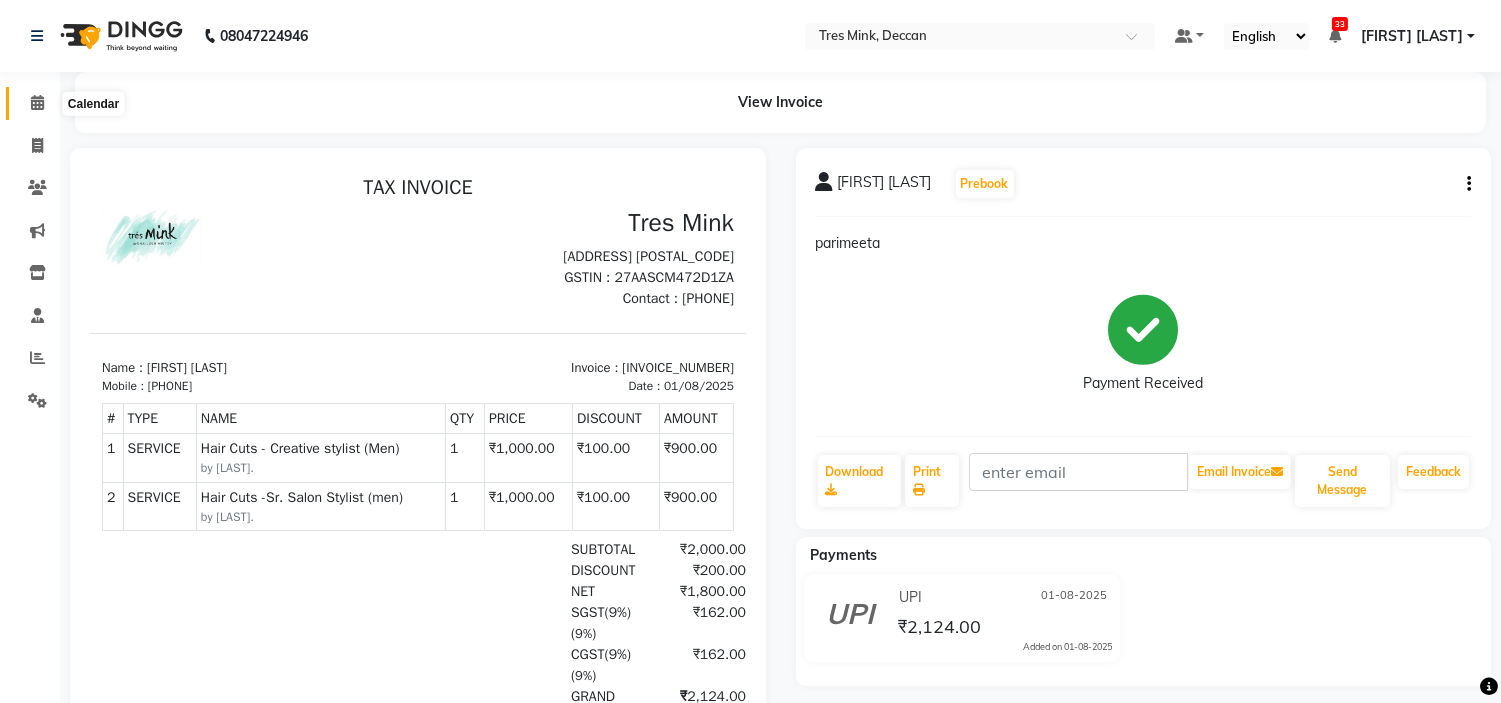 click 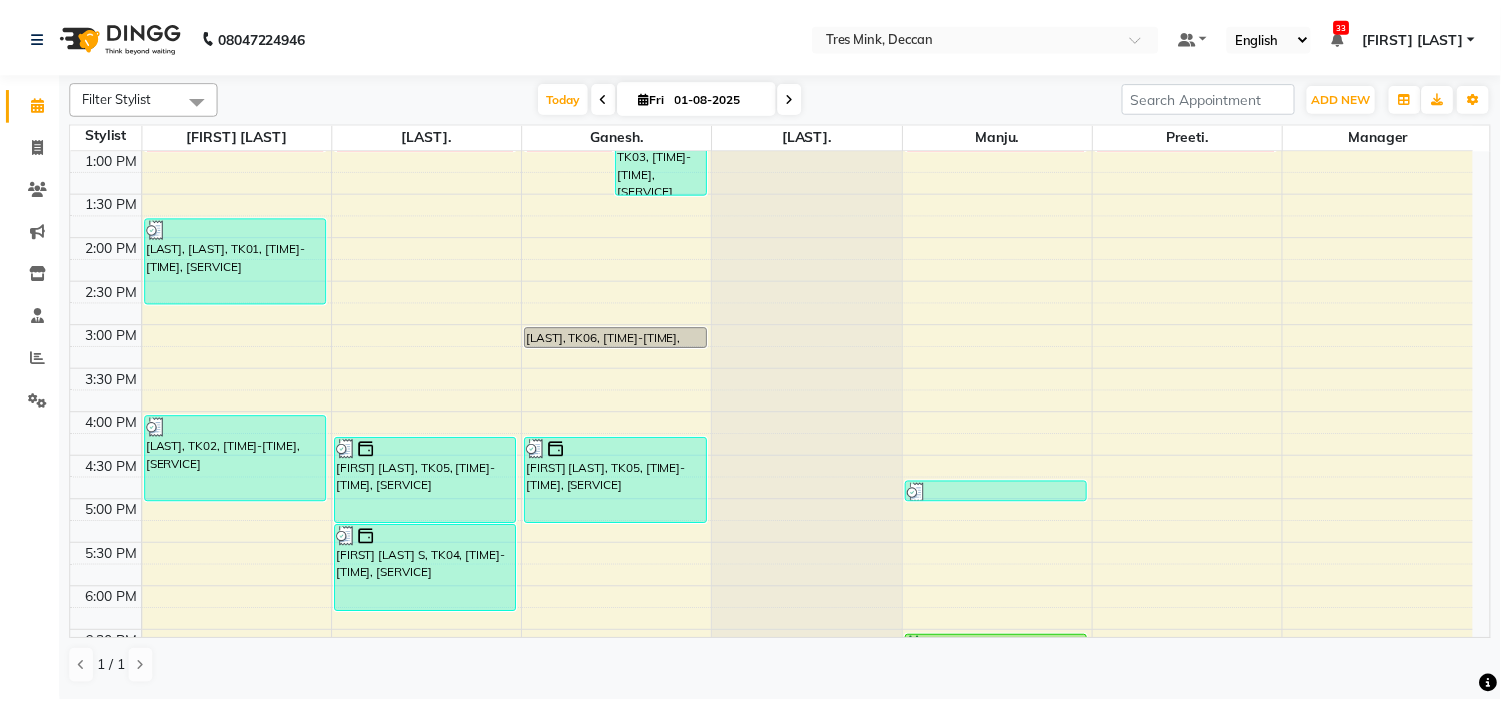 scroll, scrollTop: 444, scrollLeft: 0, axis: vertical 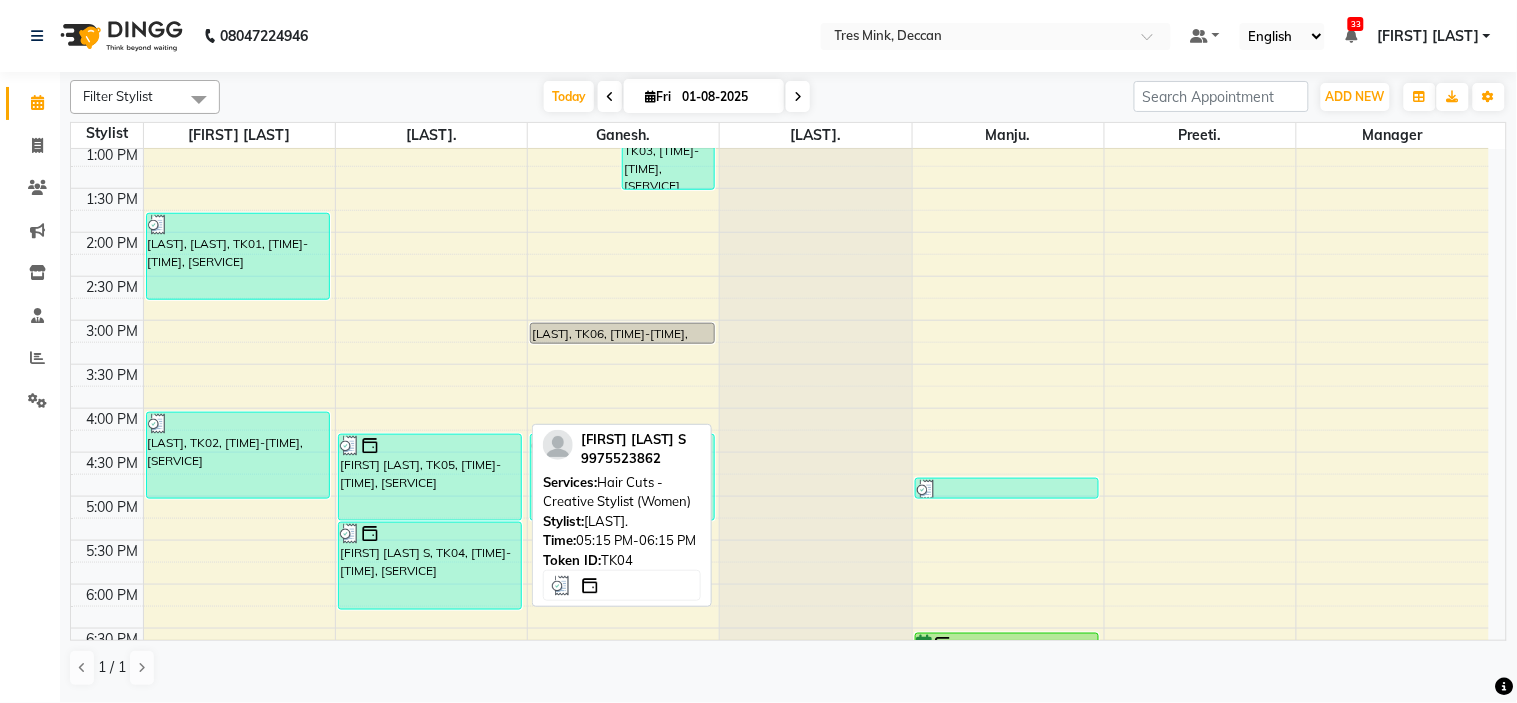 click on "[FIRST] [LAST] S, TK04, [TIME]-[TIME], [SERVICE]" at bounding box center [430, 566] 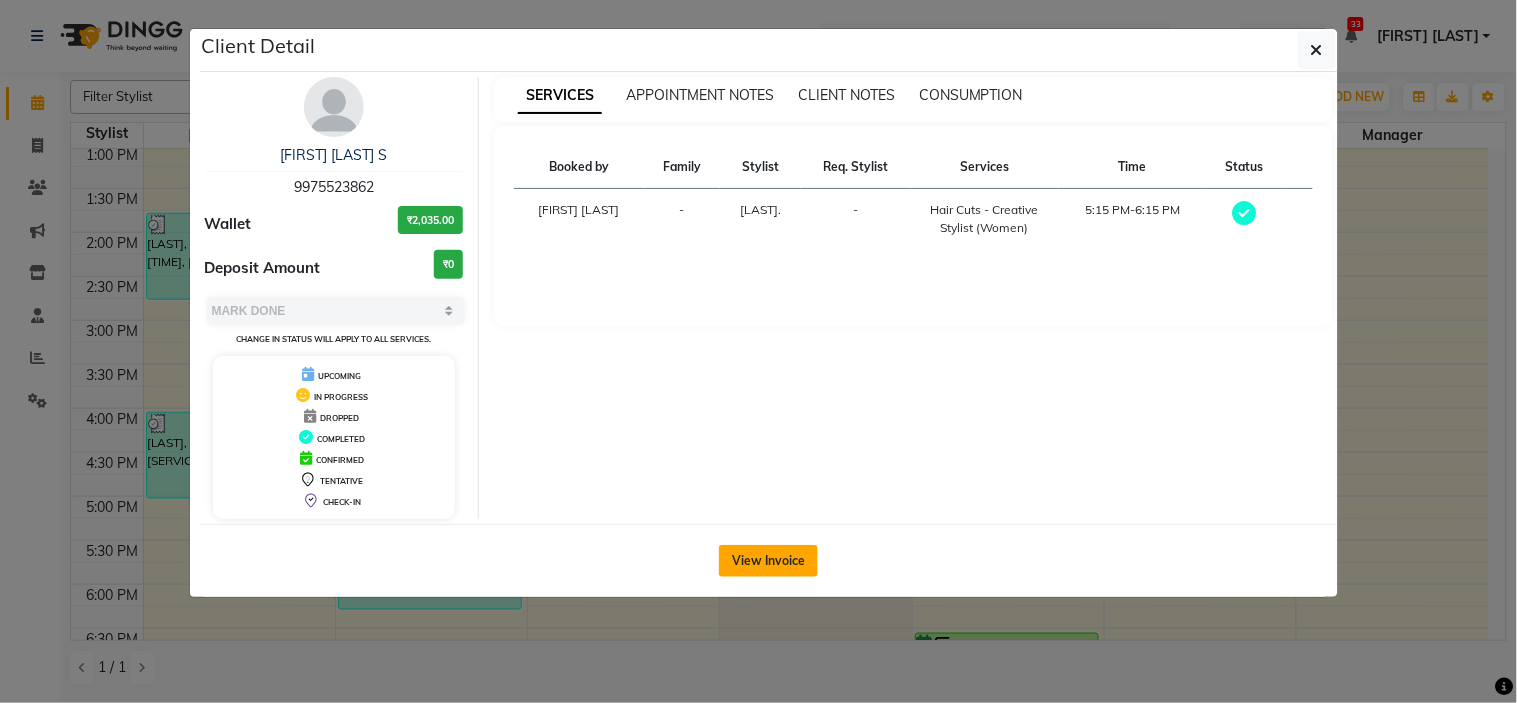 click on "View Invoice" 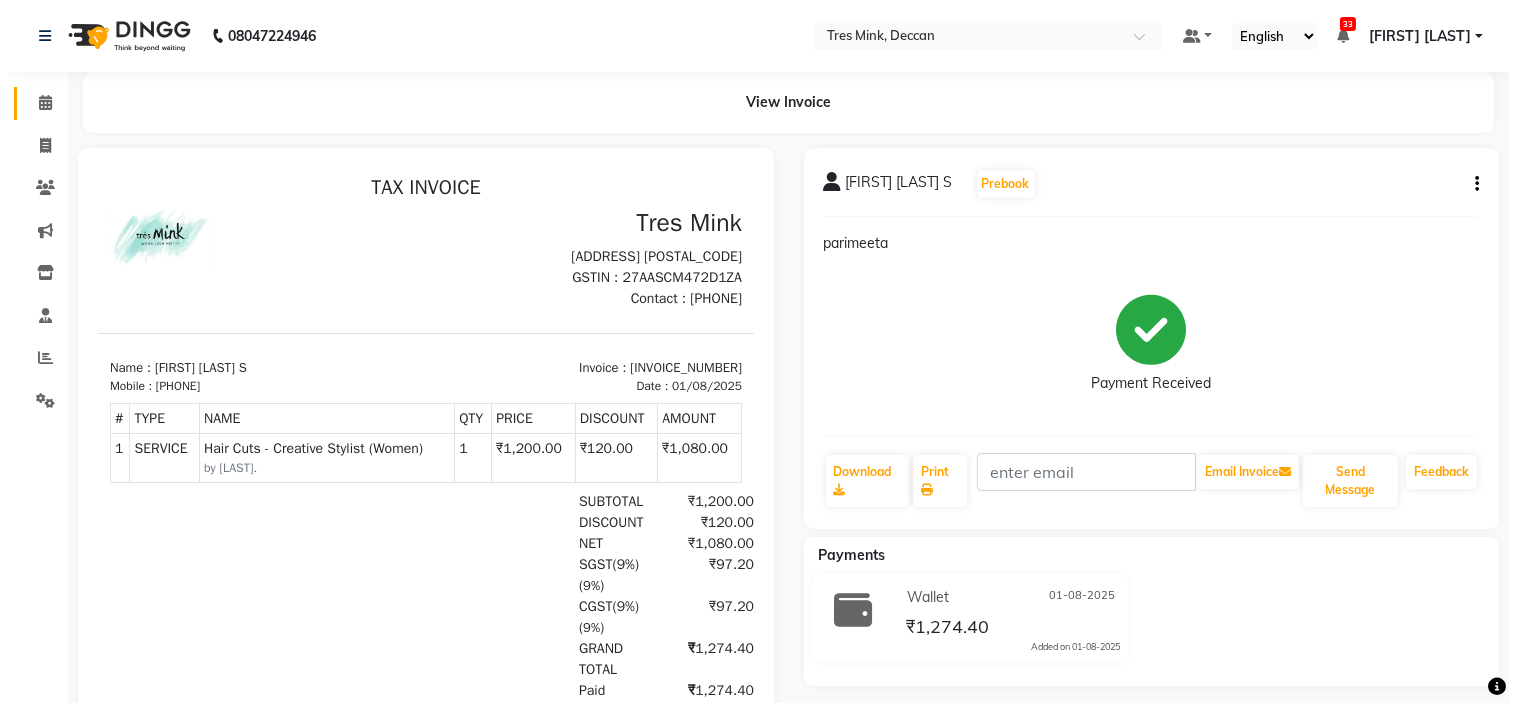 scroll, scrollTop: 0, scrollLeft: 0, axis: both 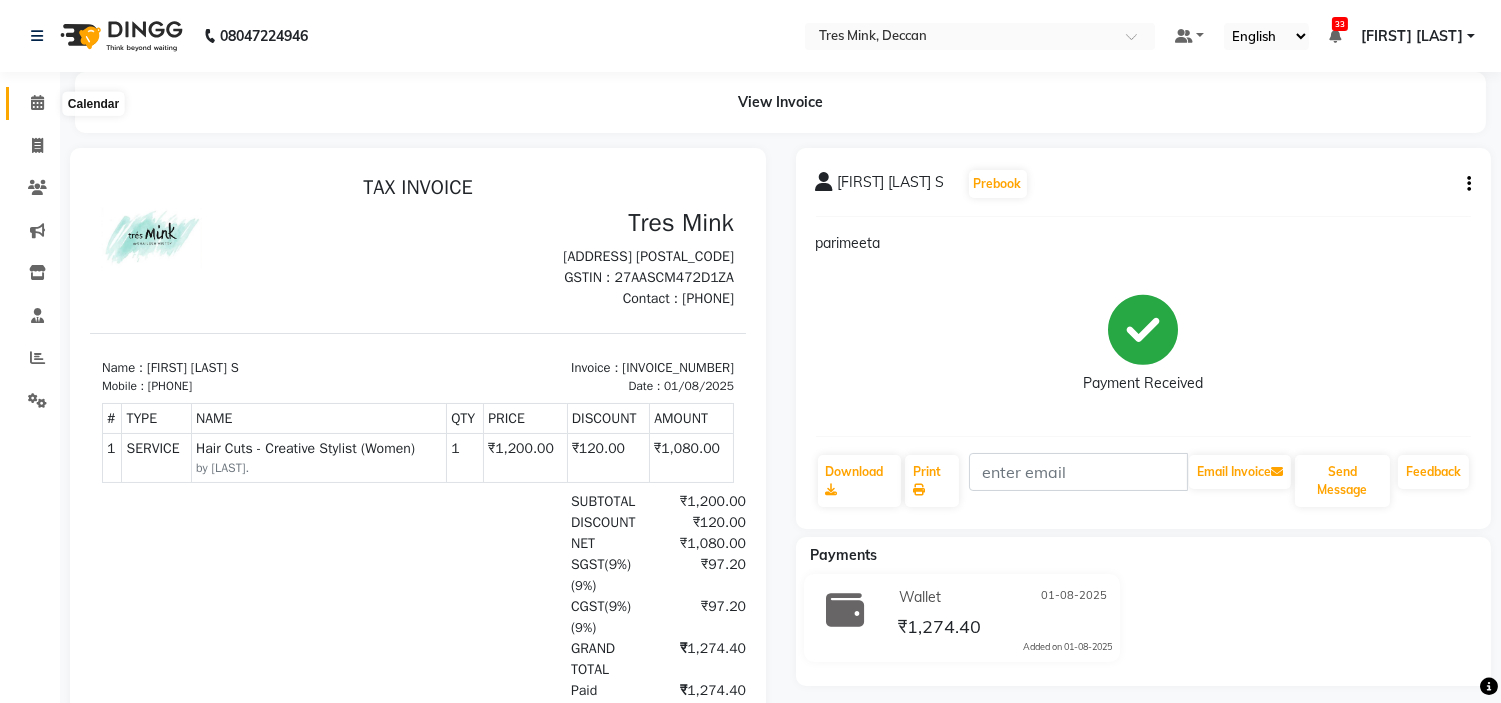click 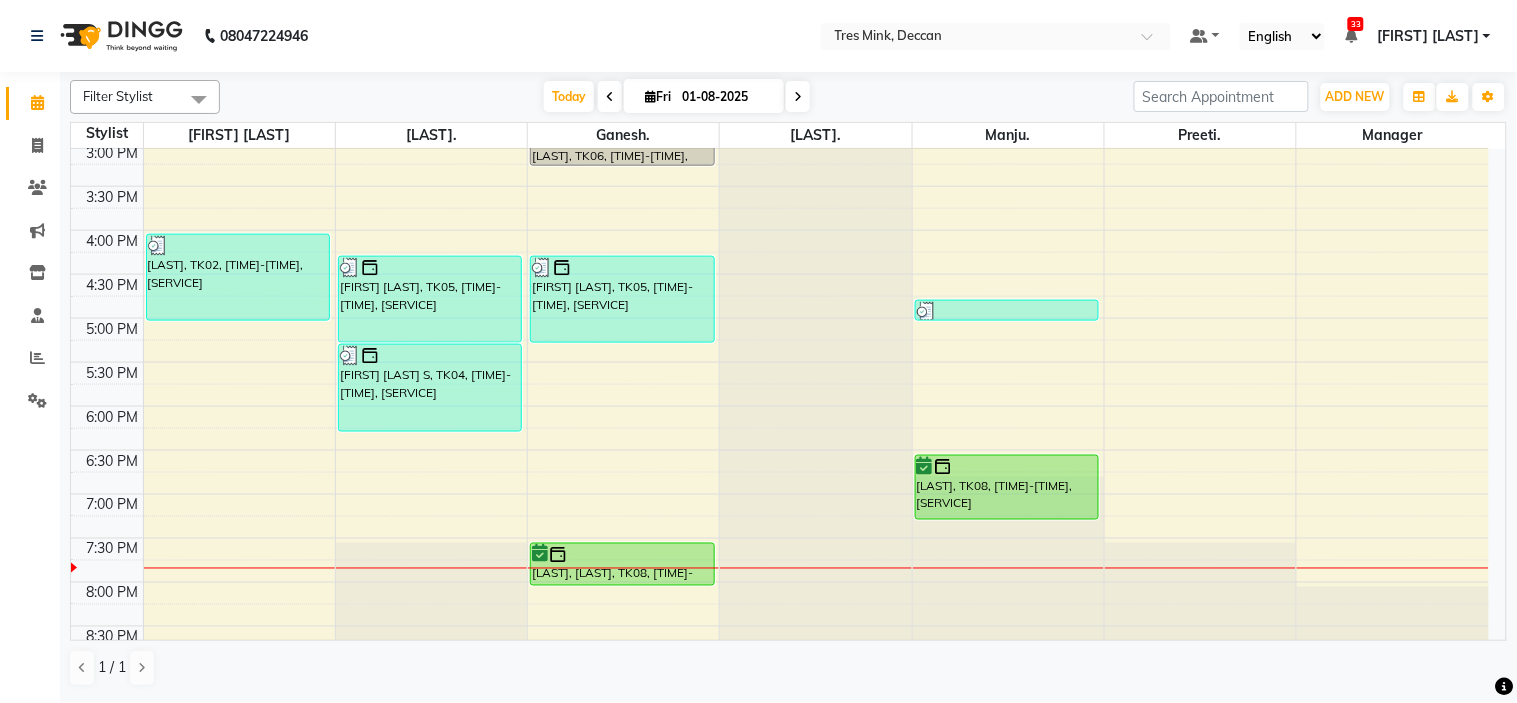 scroll, scrollTop: 656, scrollLeft: 0, axis: vertical 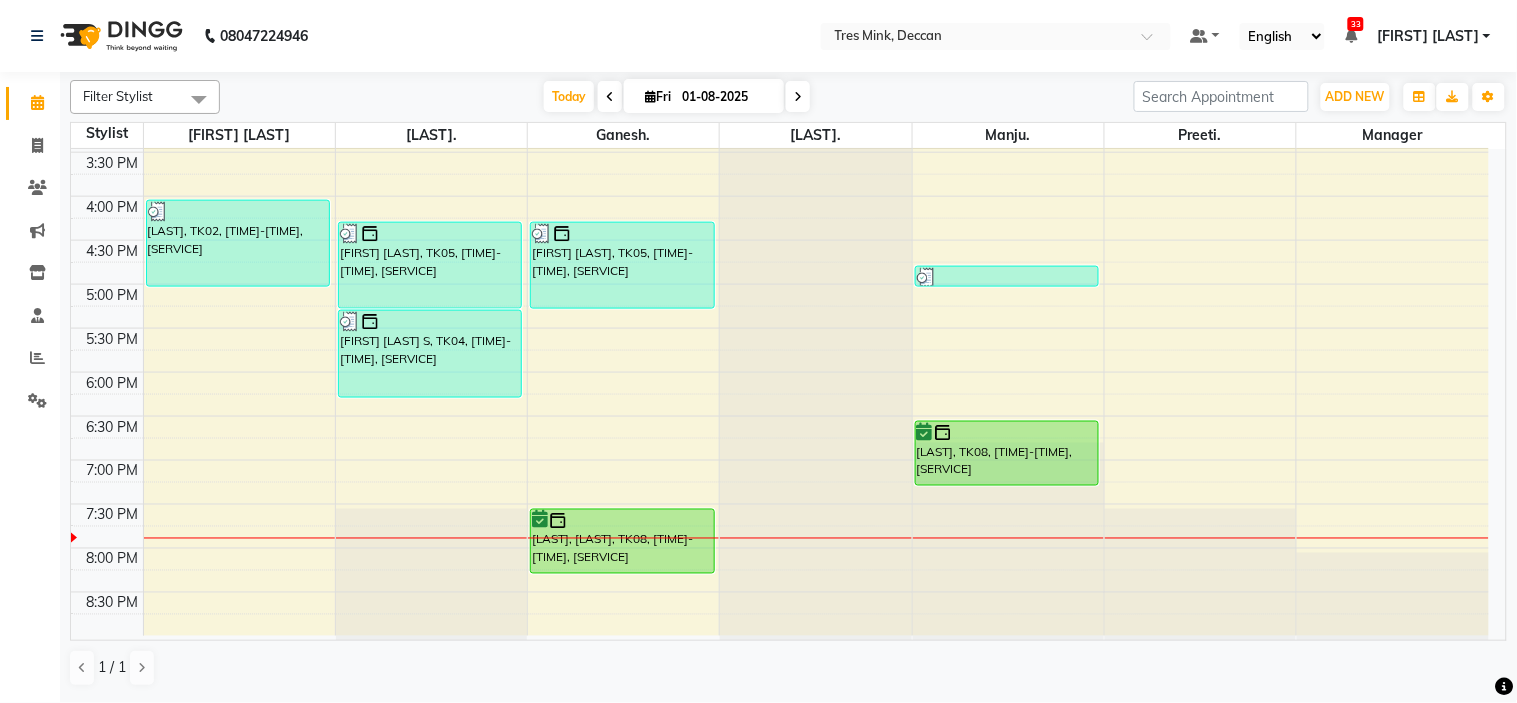 drag, startPoint x: 654, startPoint y: 552, endPoint x: 635, endPoint y: 555, distance: 19.235384 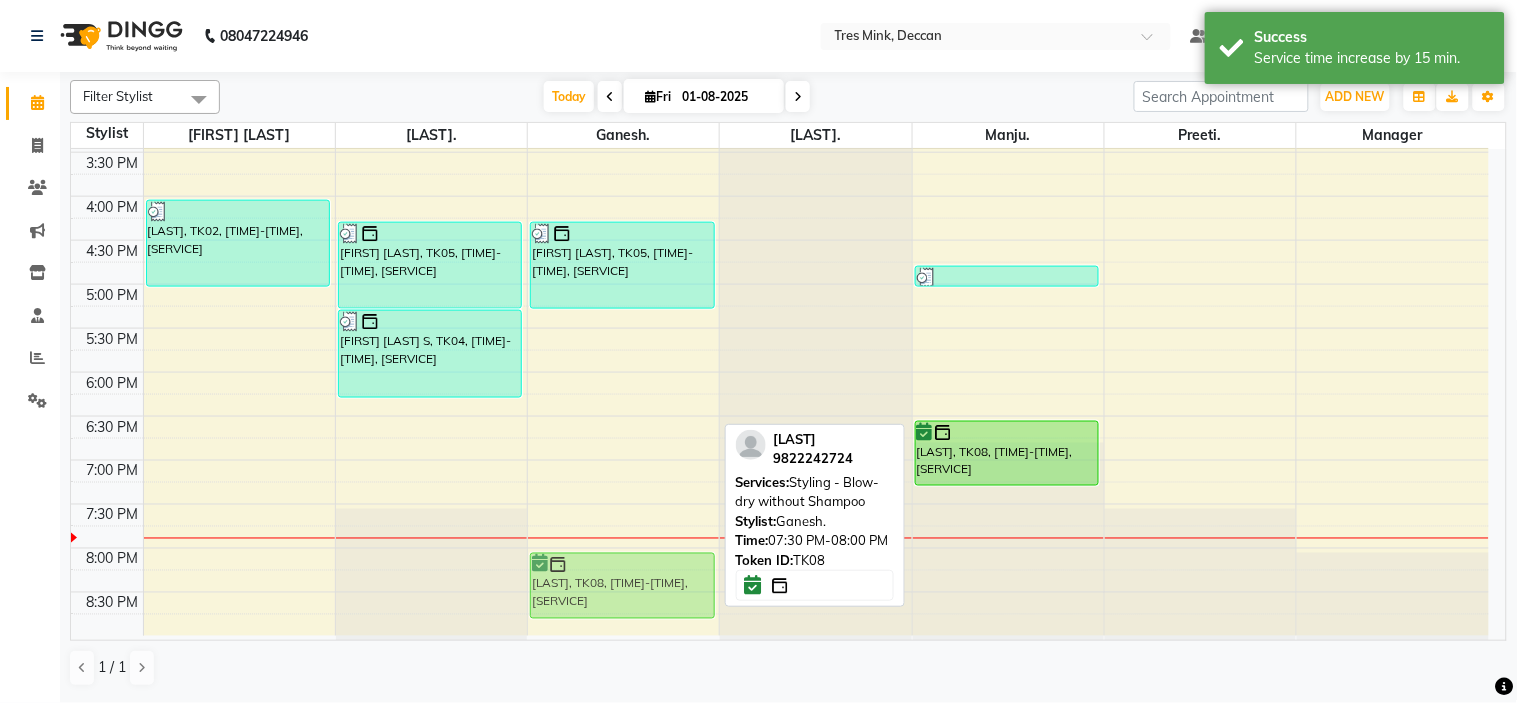 drag, startPoint x: 634, startPoint y: 547, endPoint x: 634, endPoint y: 581, distance: 34 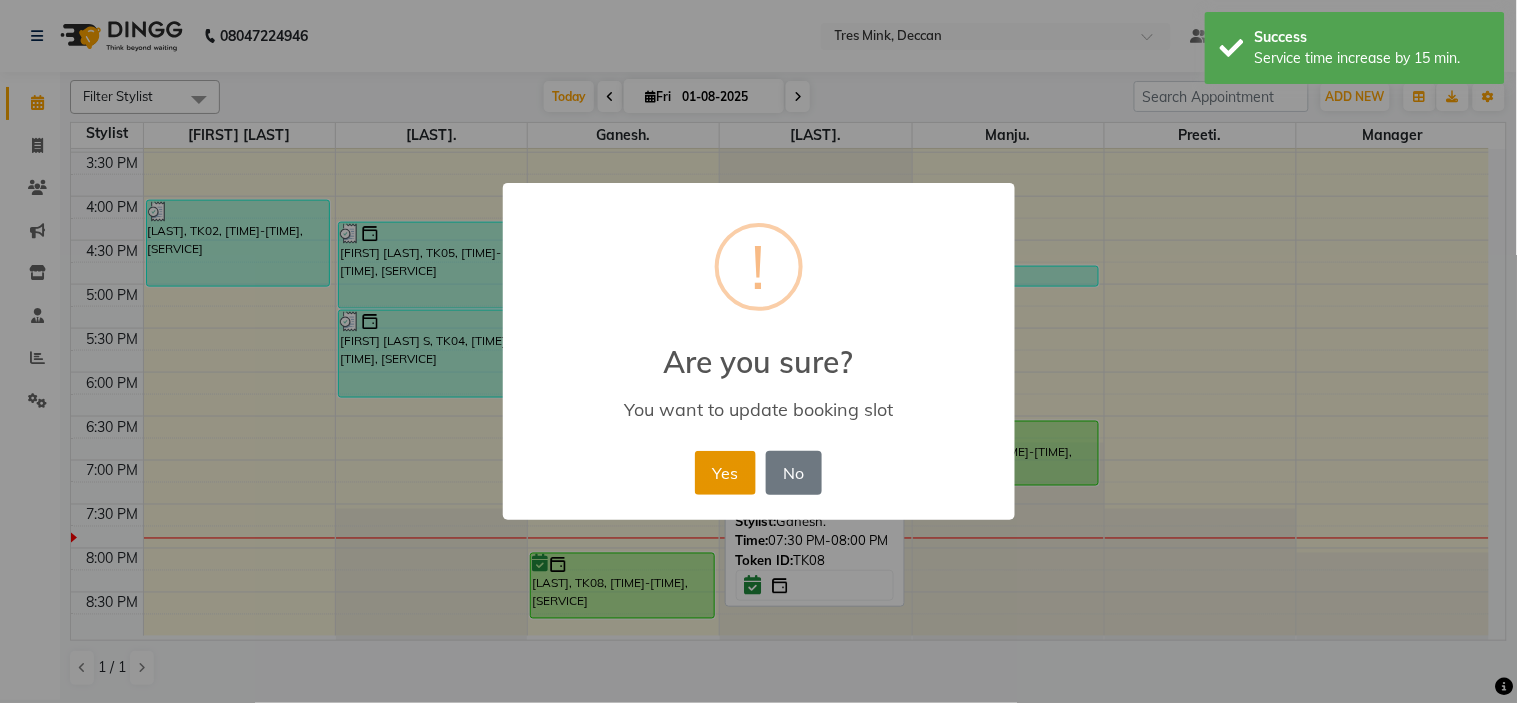 click on "Yes" at bounding box center (725, 473) 